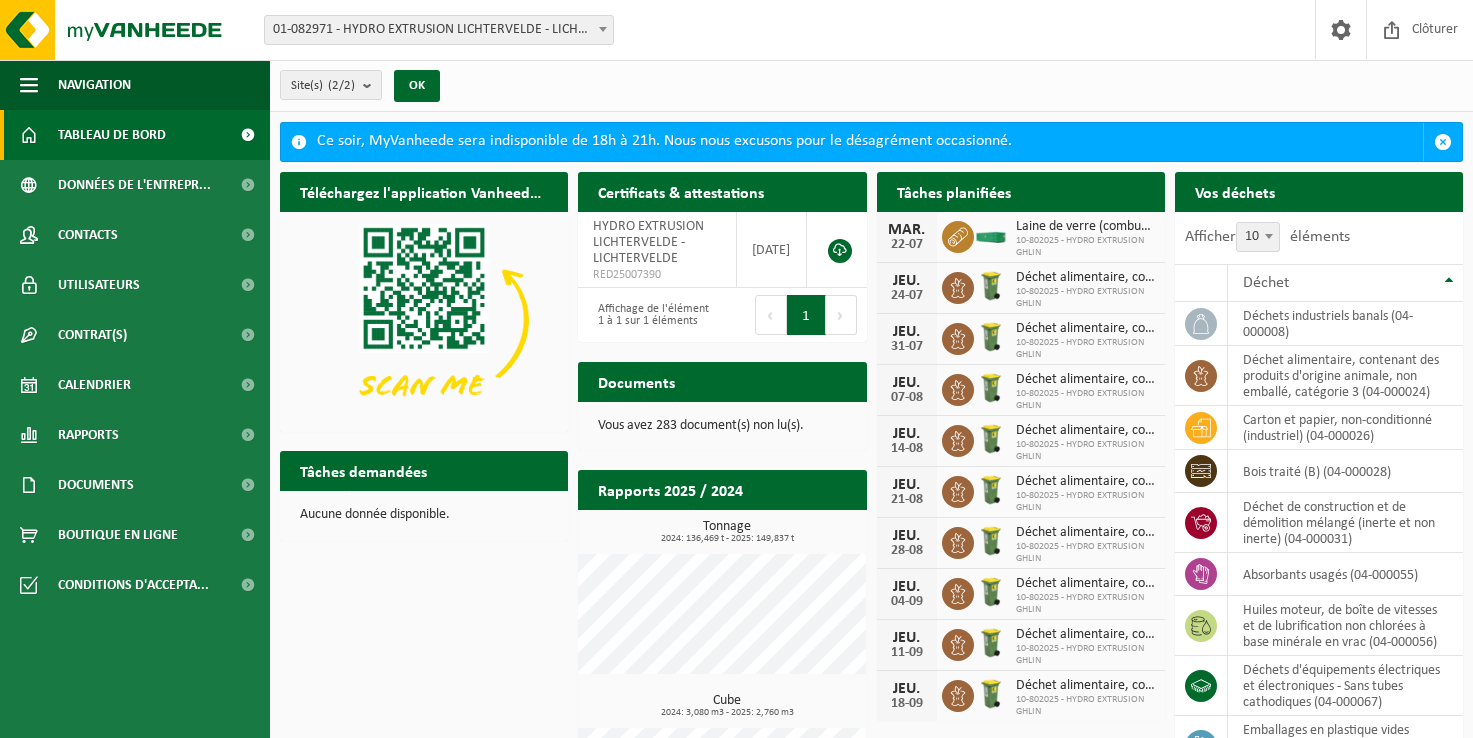 scroll, scrollTop: 0, scrollLeft: 0, axis: both 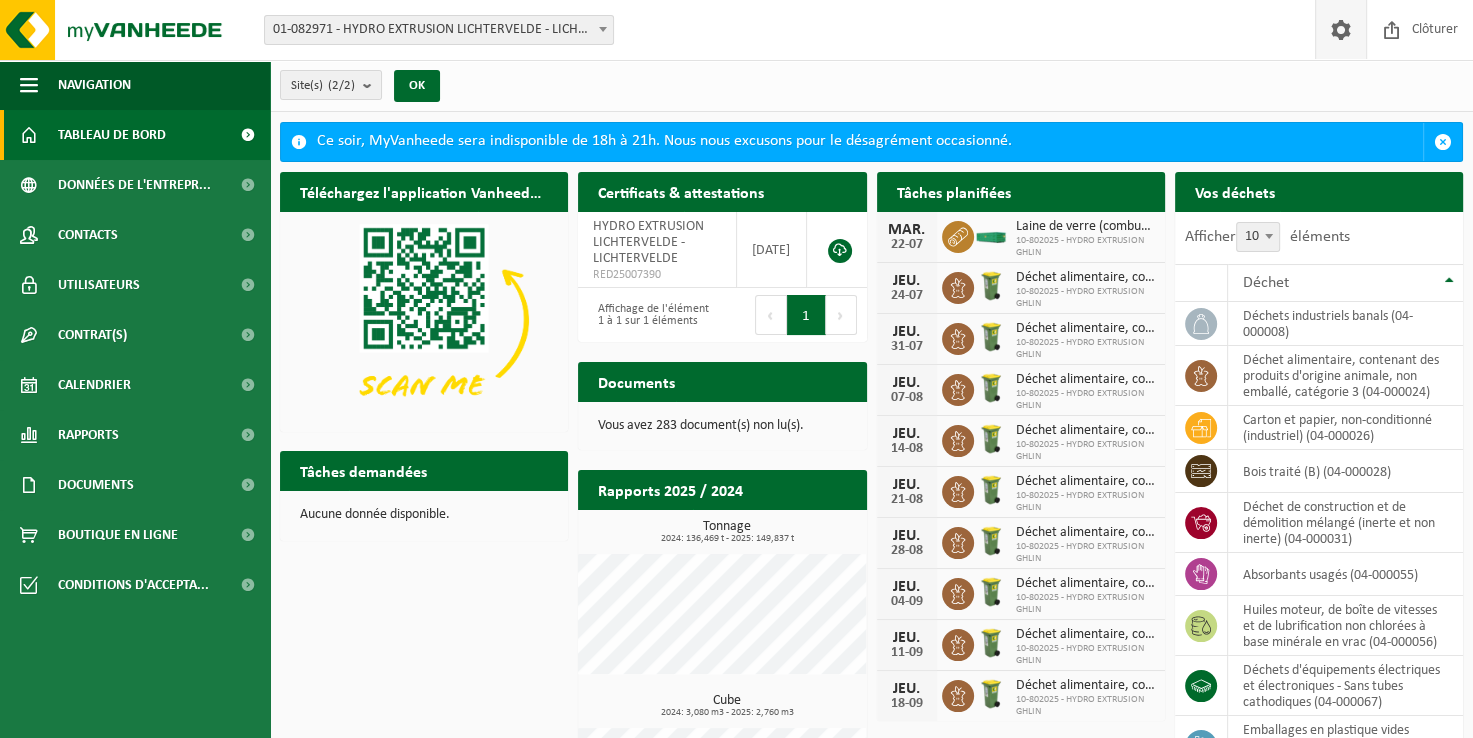 click at bounding box center [1341, 29] 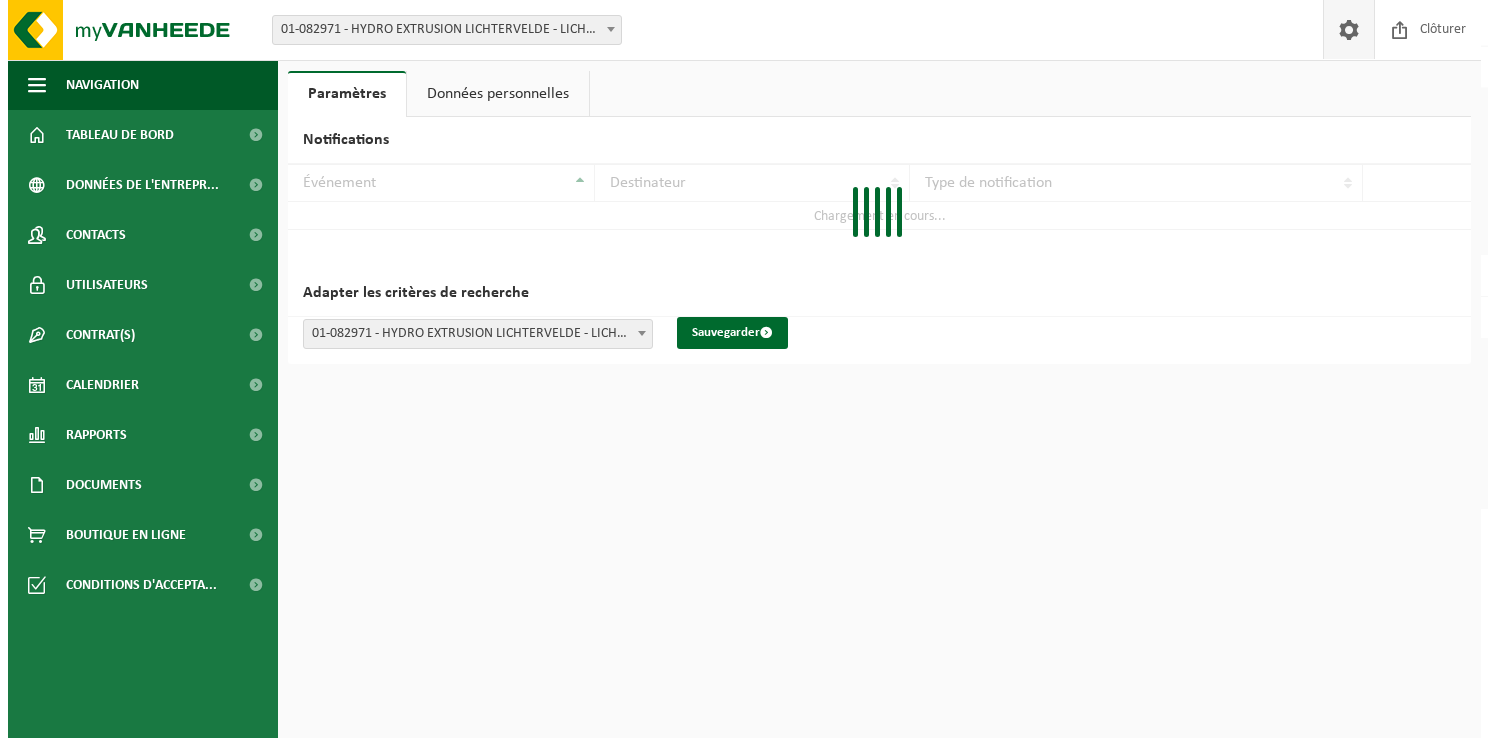 scroll, scrollTop: 0, scrollLeft: 0, axis: both 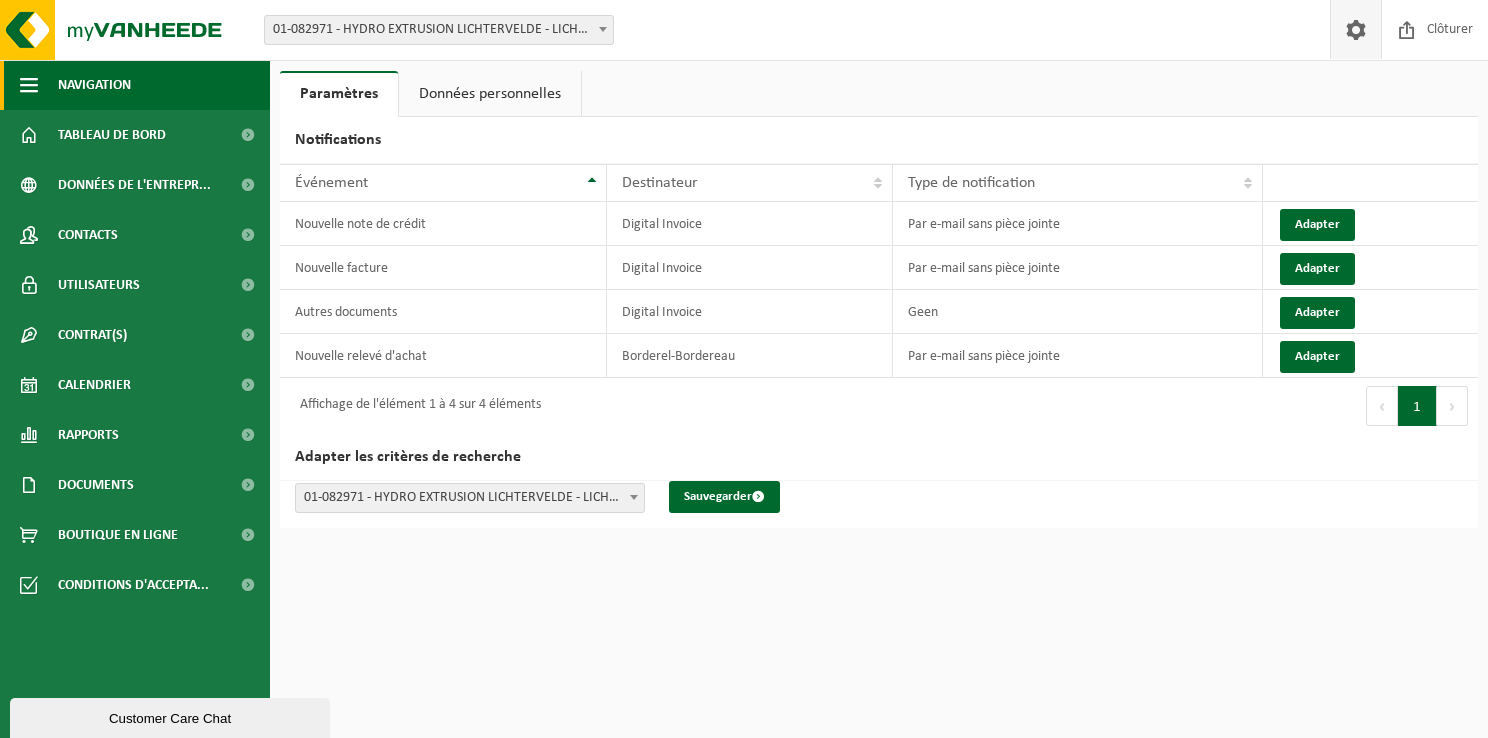 click on "Navigation" at bounding box center [94, 85] 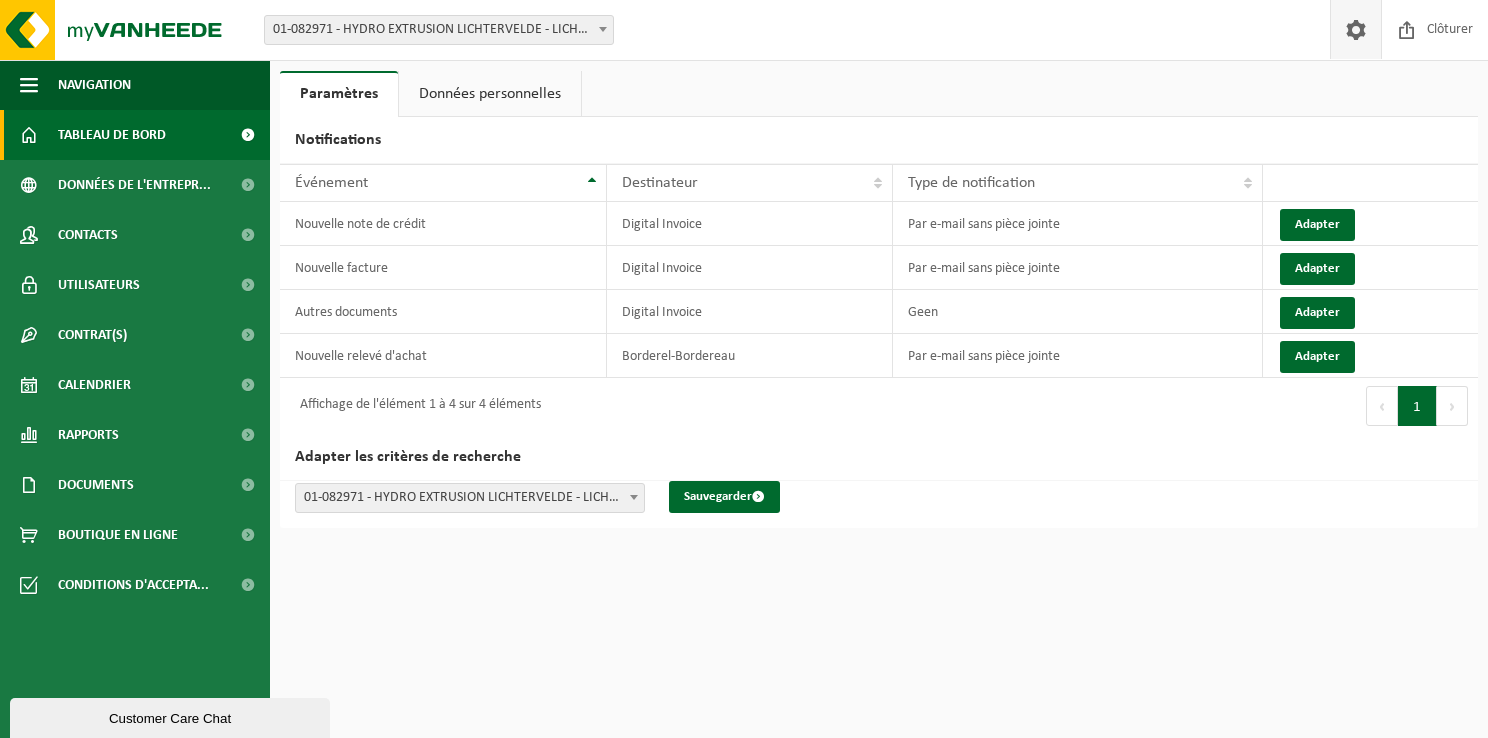 click on "Tableau de bord" at bounding box center [112, 135] 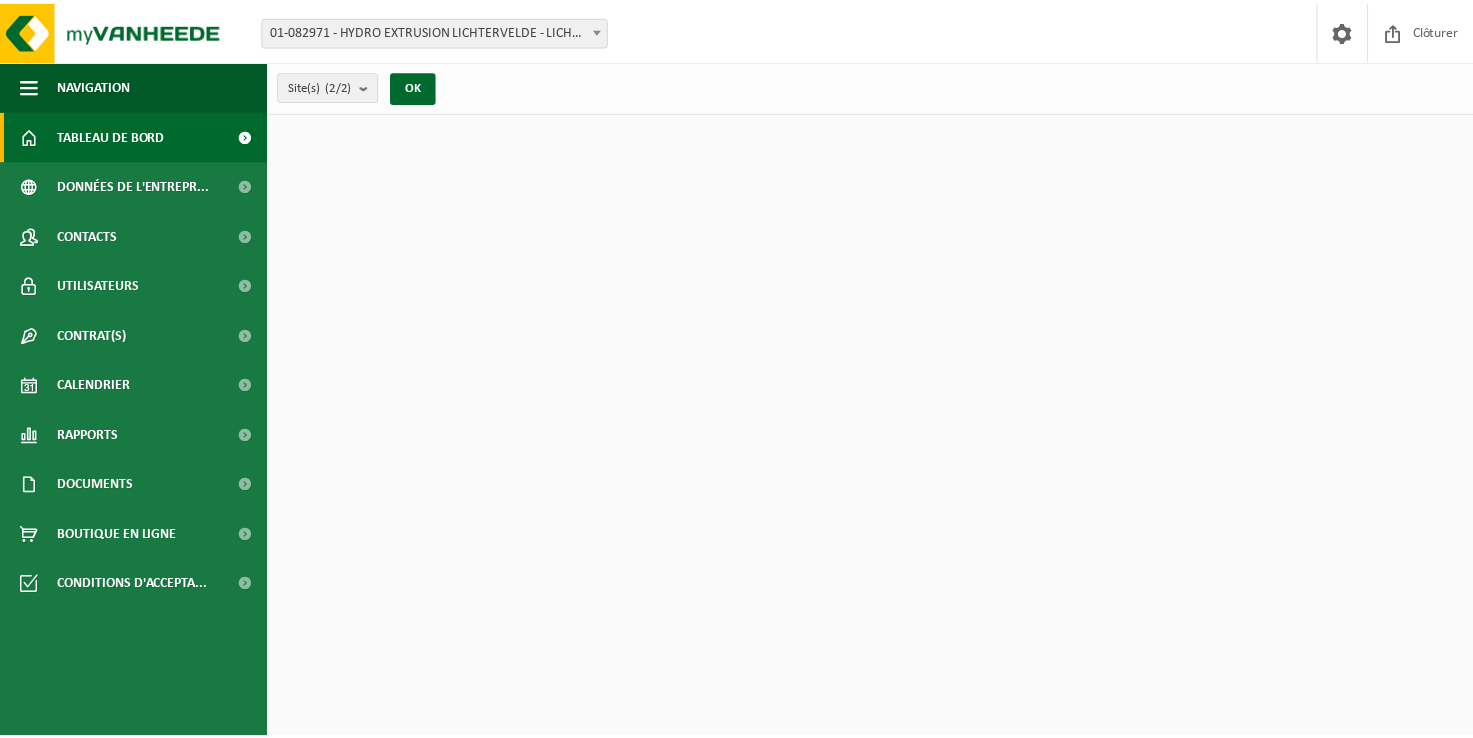 scroll, scrollTop: 0, scrollLeft: 0, axis: both 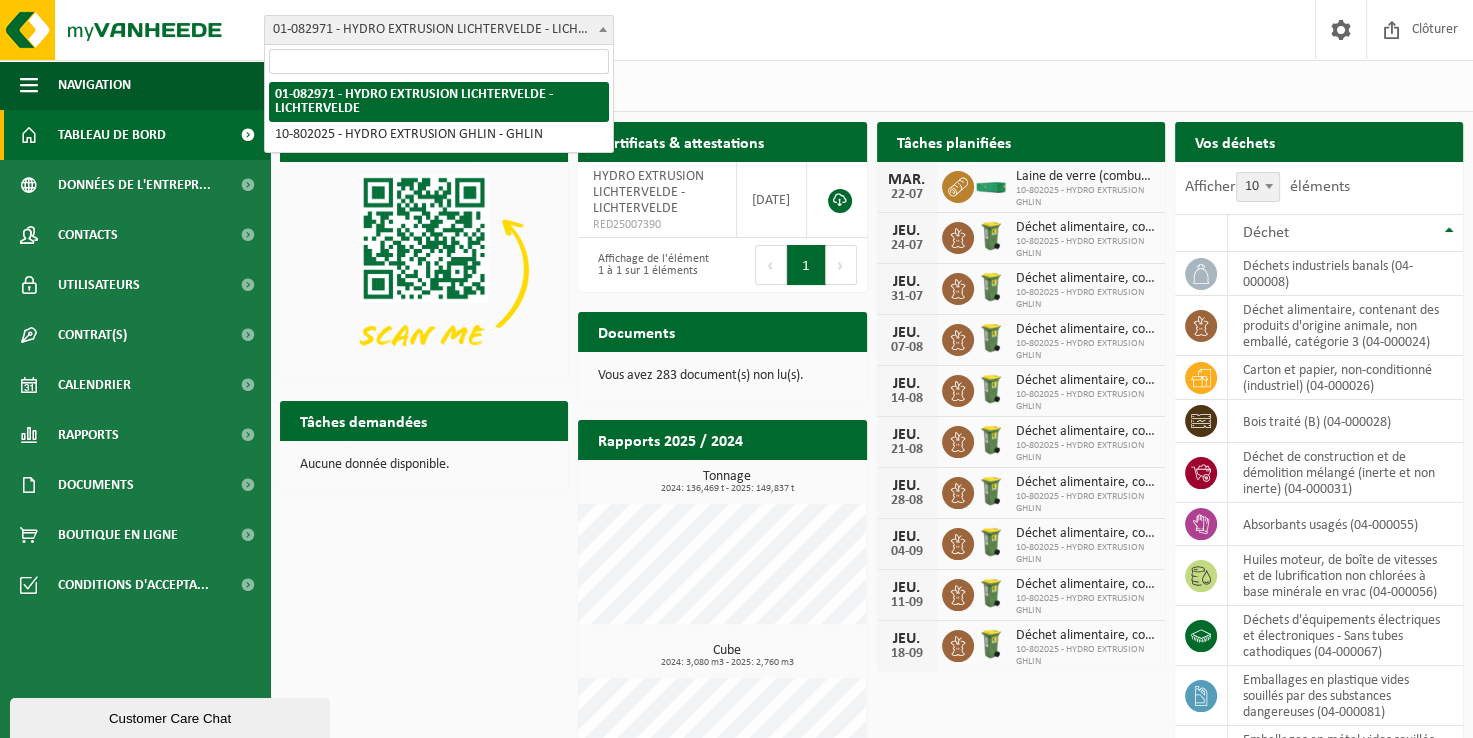 click on "01-082971 - HYDRO EXTRUSION LICHTERVELDE - LICHTERVELDE" at bounding box center [439, 30] 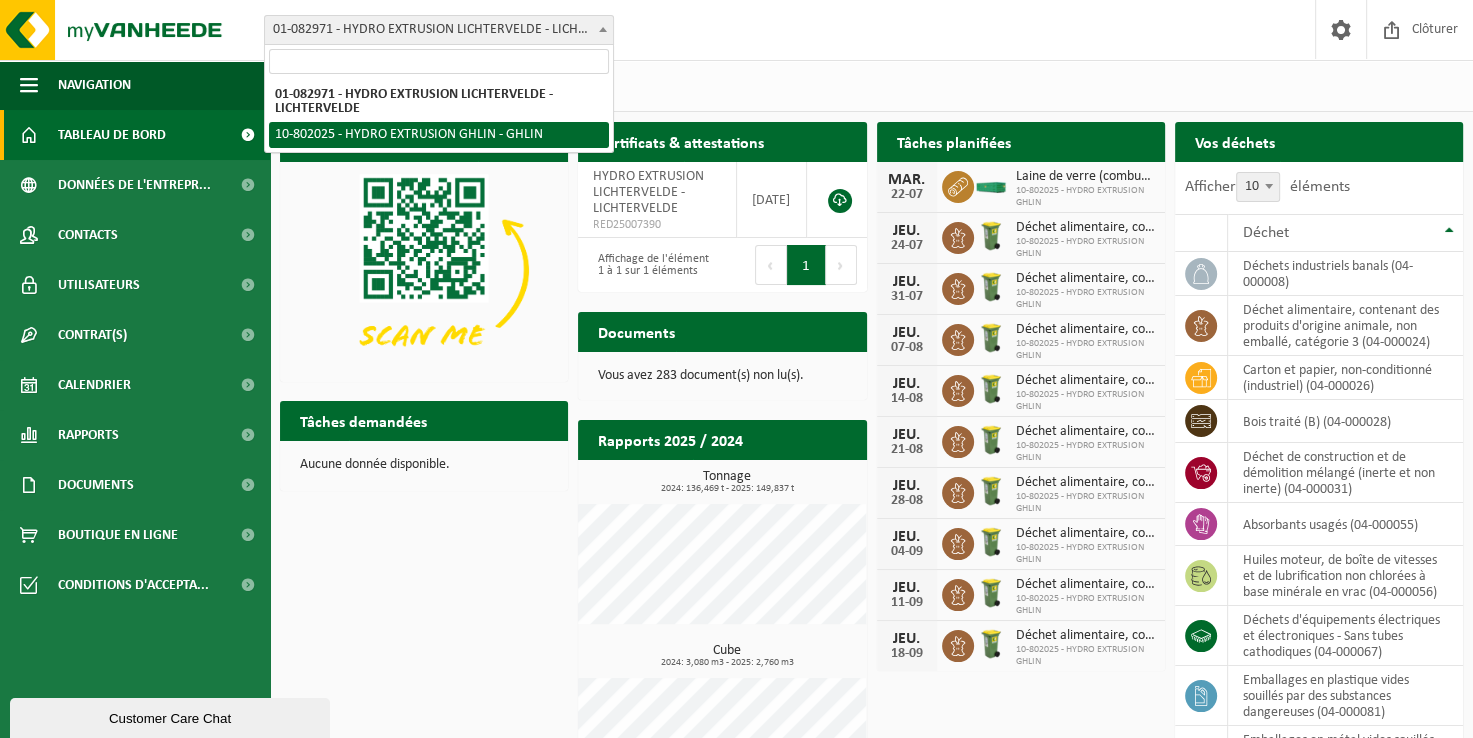 select on "34831" 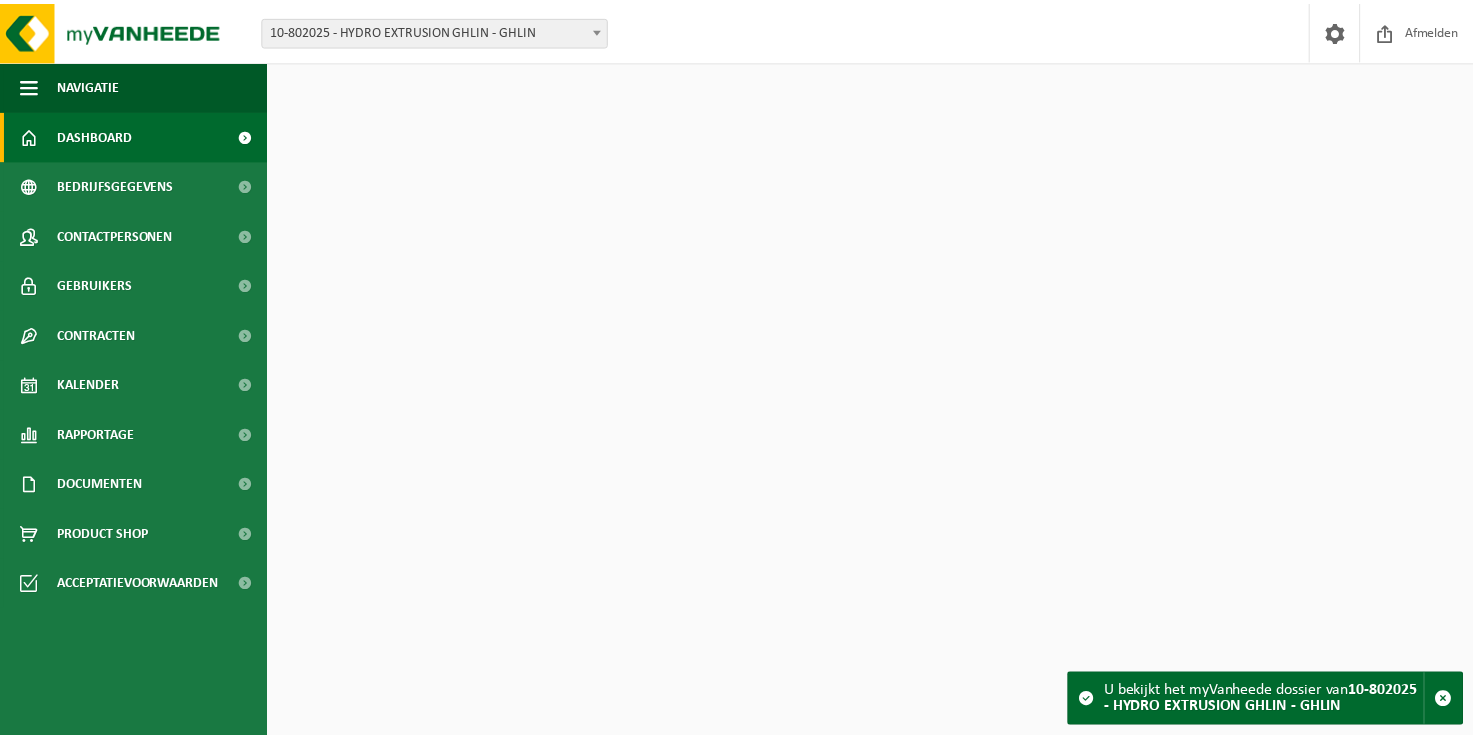 scroll, scrollTop: 0, scrollLeft: 0, axis: both 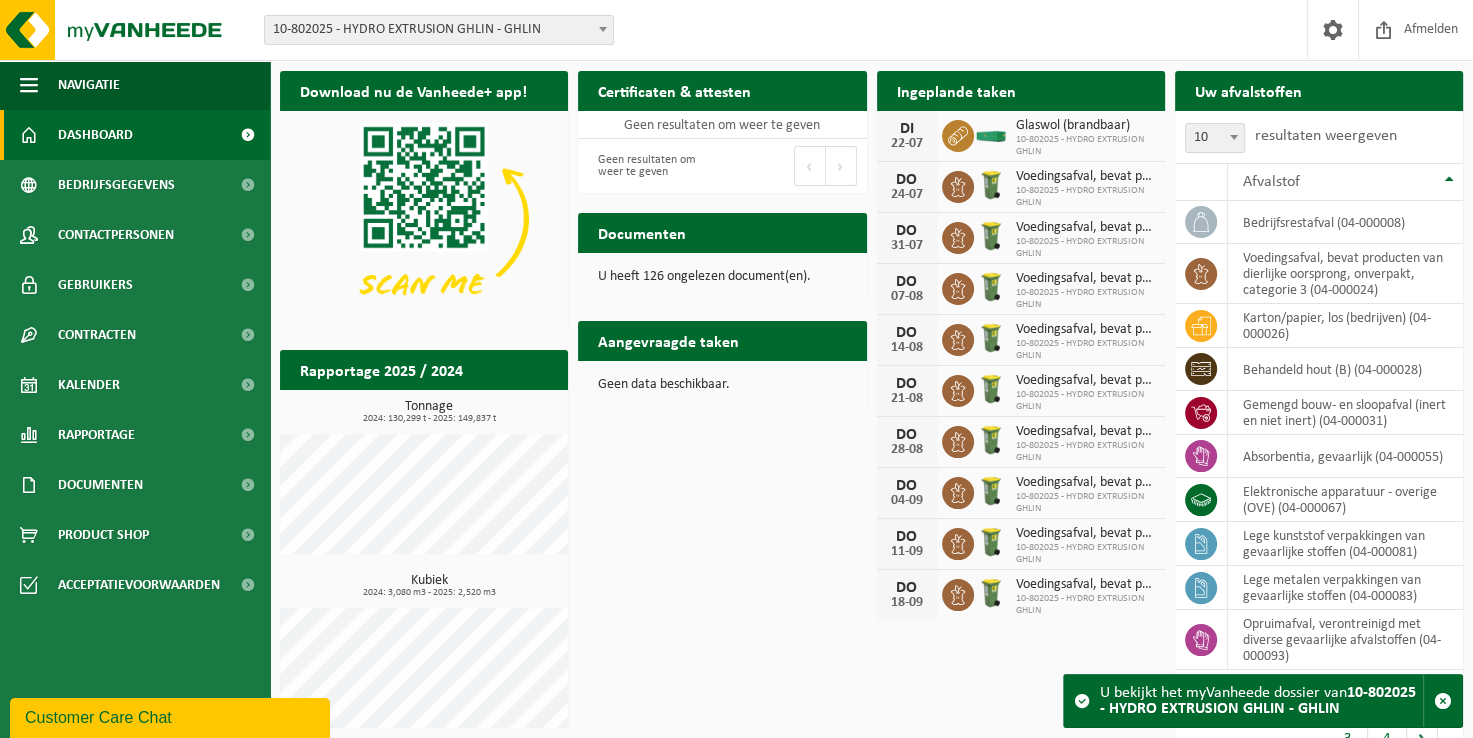 click at bounding box center [1082, 701] 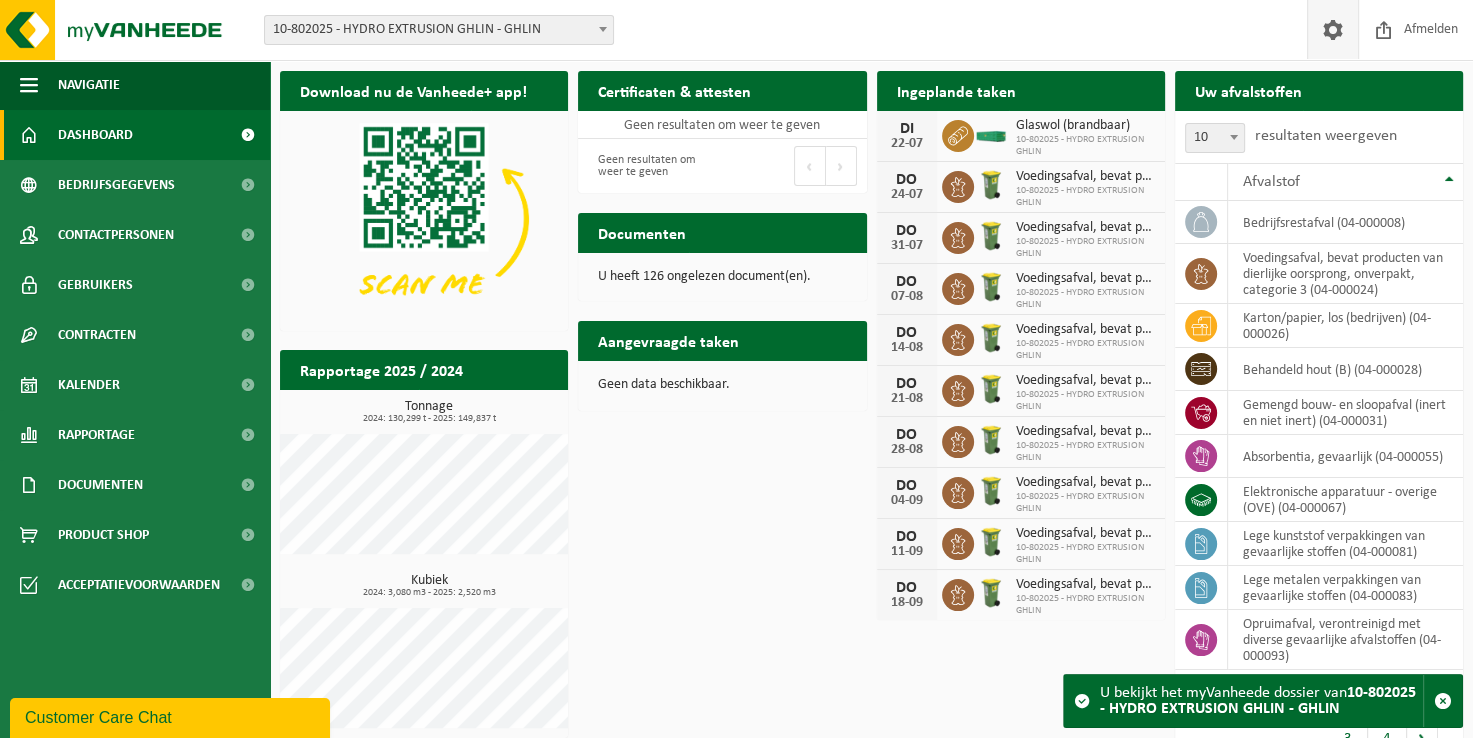 click at bounding box center (1333, 29) 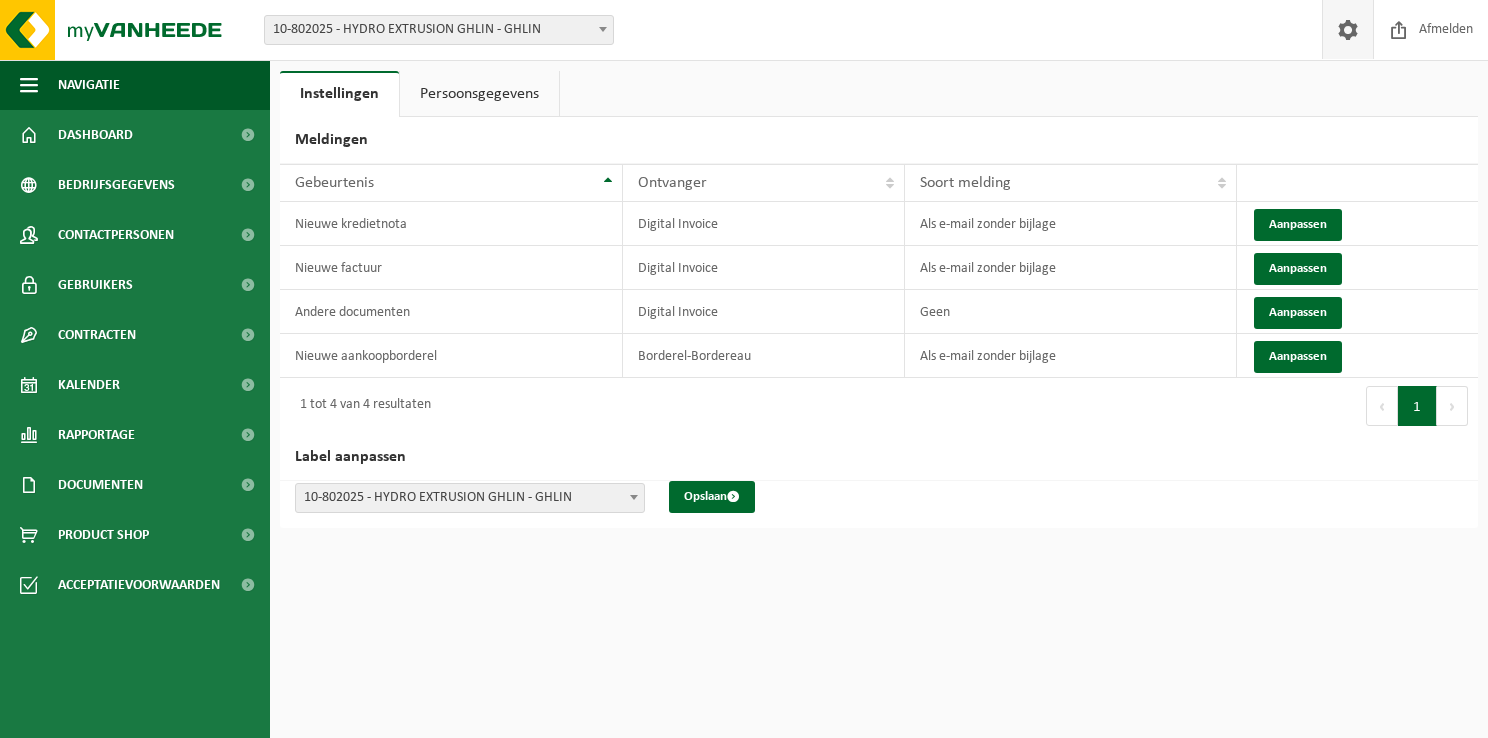 scroll, scrollTop: 0, scrollLeft: 0, axis: both 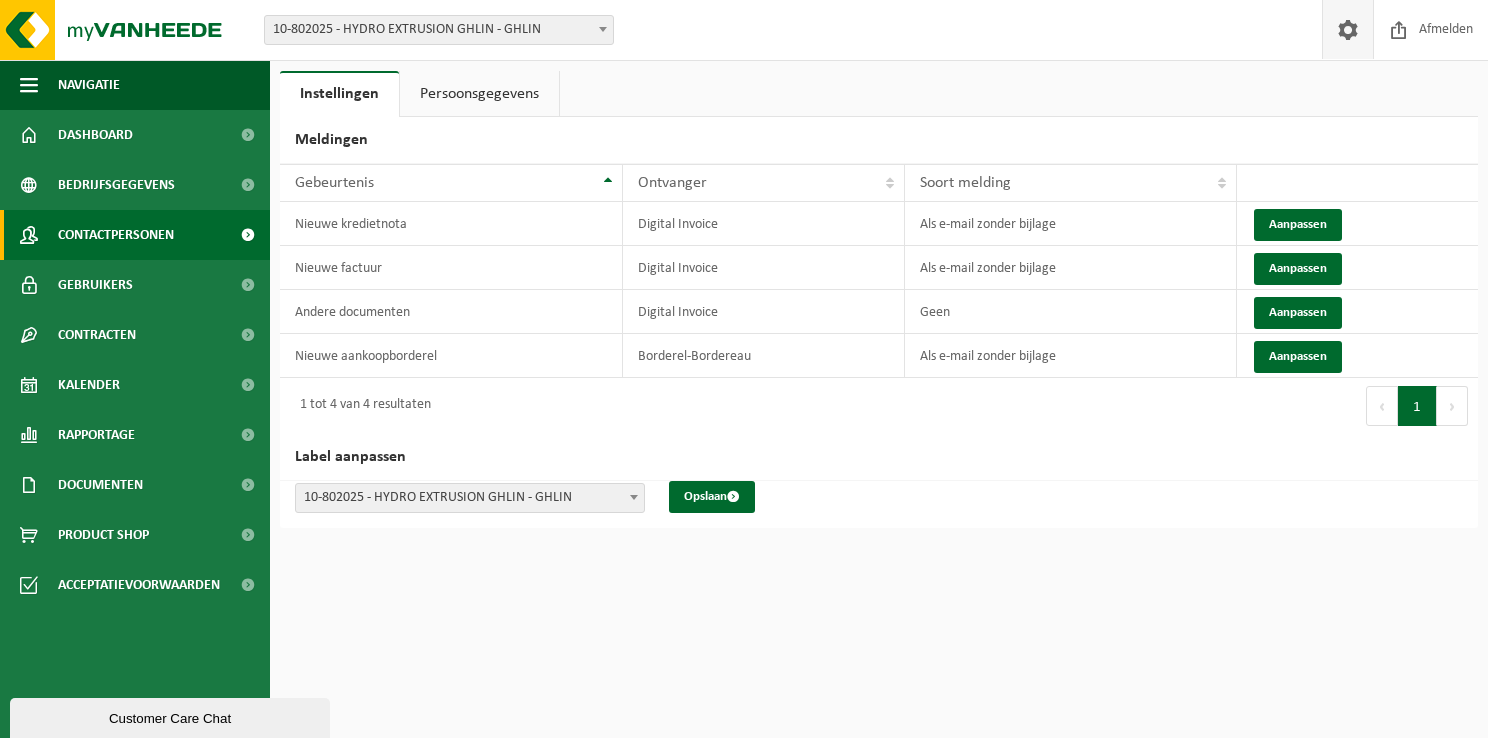 click on "Contactpersonen" at bounding box center (116, 235) 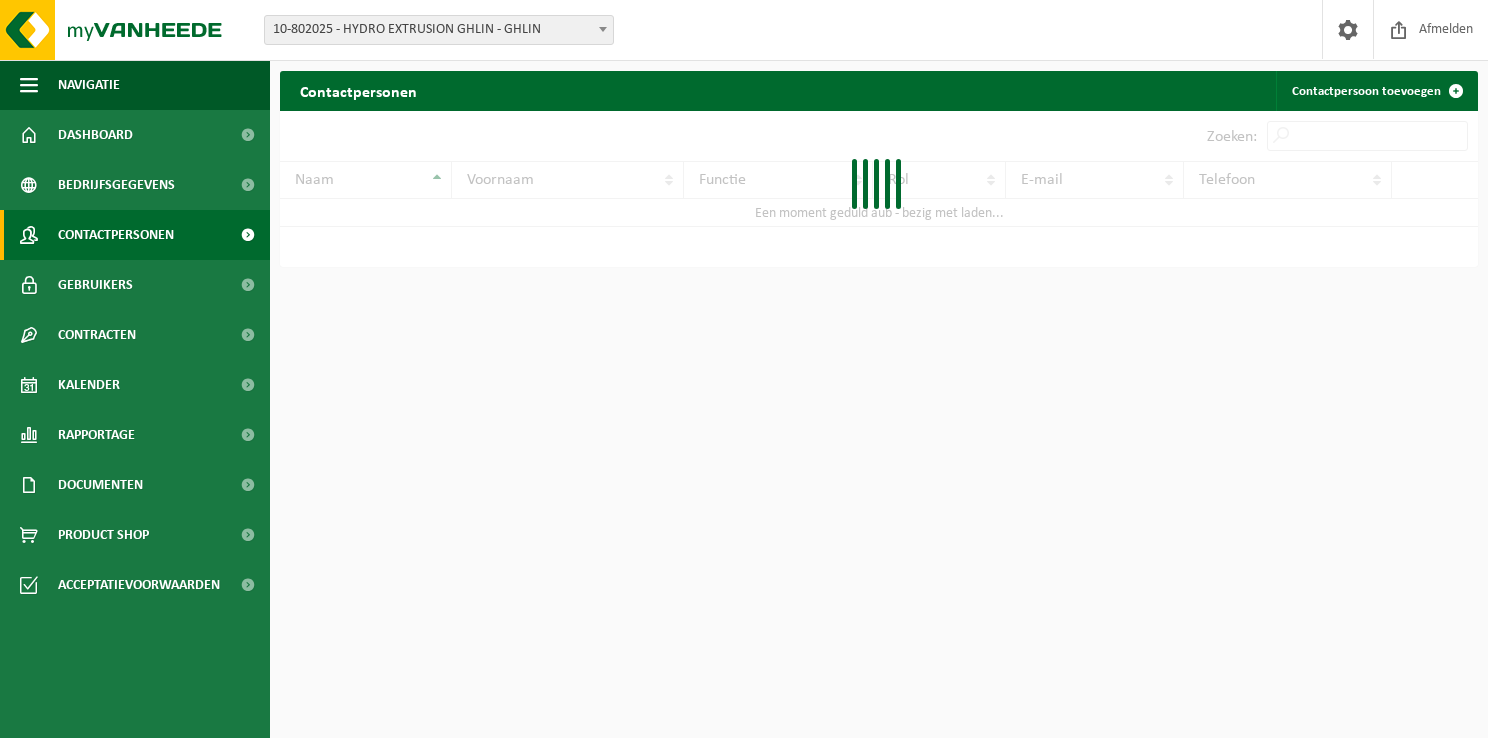 scroll, scrollTop: 0, scrollLeft: 0, axis: both 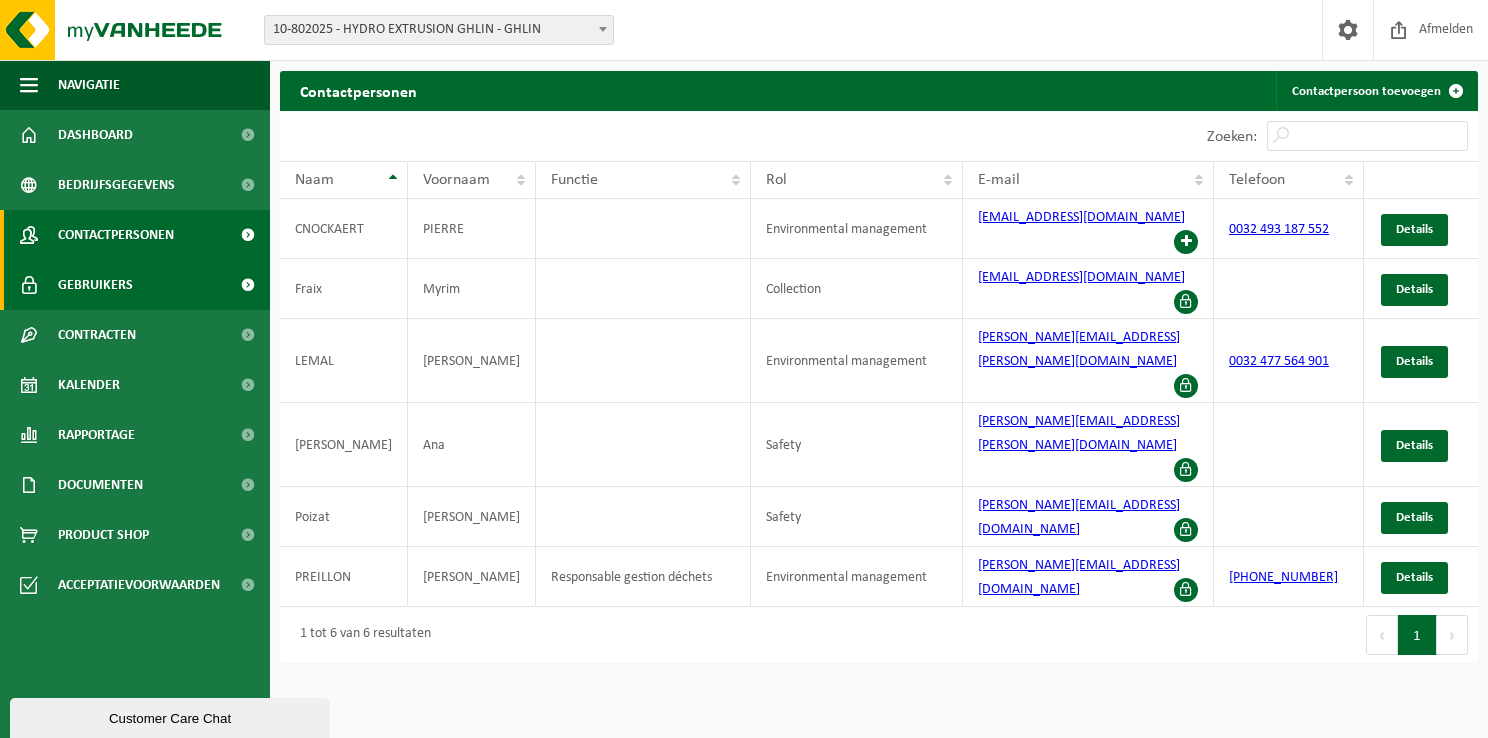 click on "Gebruikers" at bounding box center [135, 285] 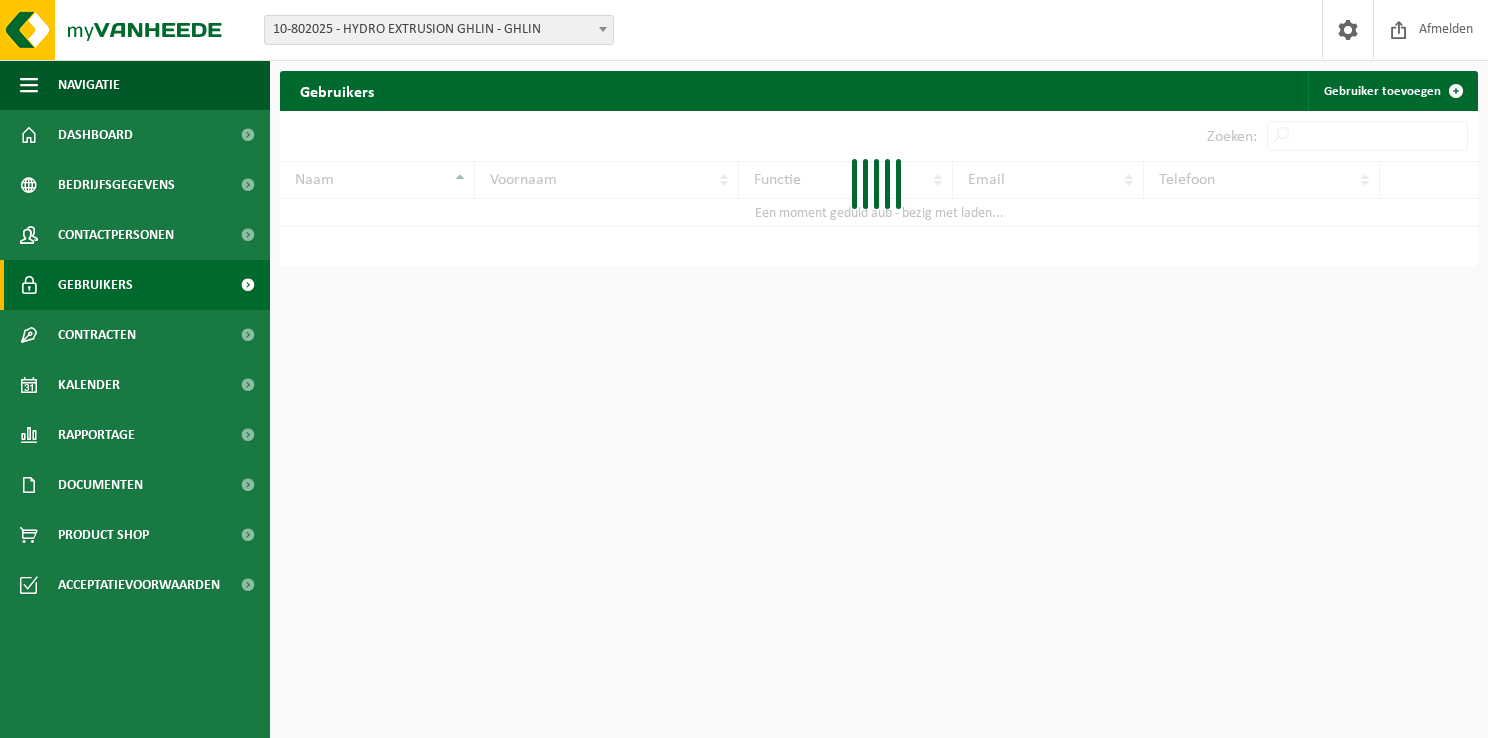 scroll, scrollTop: 0, scrollLeft: 0, axis: both 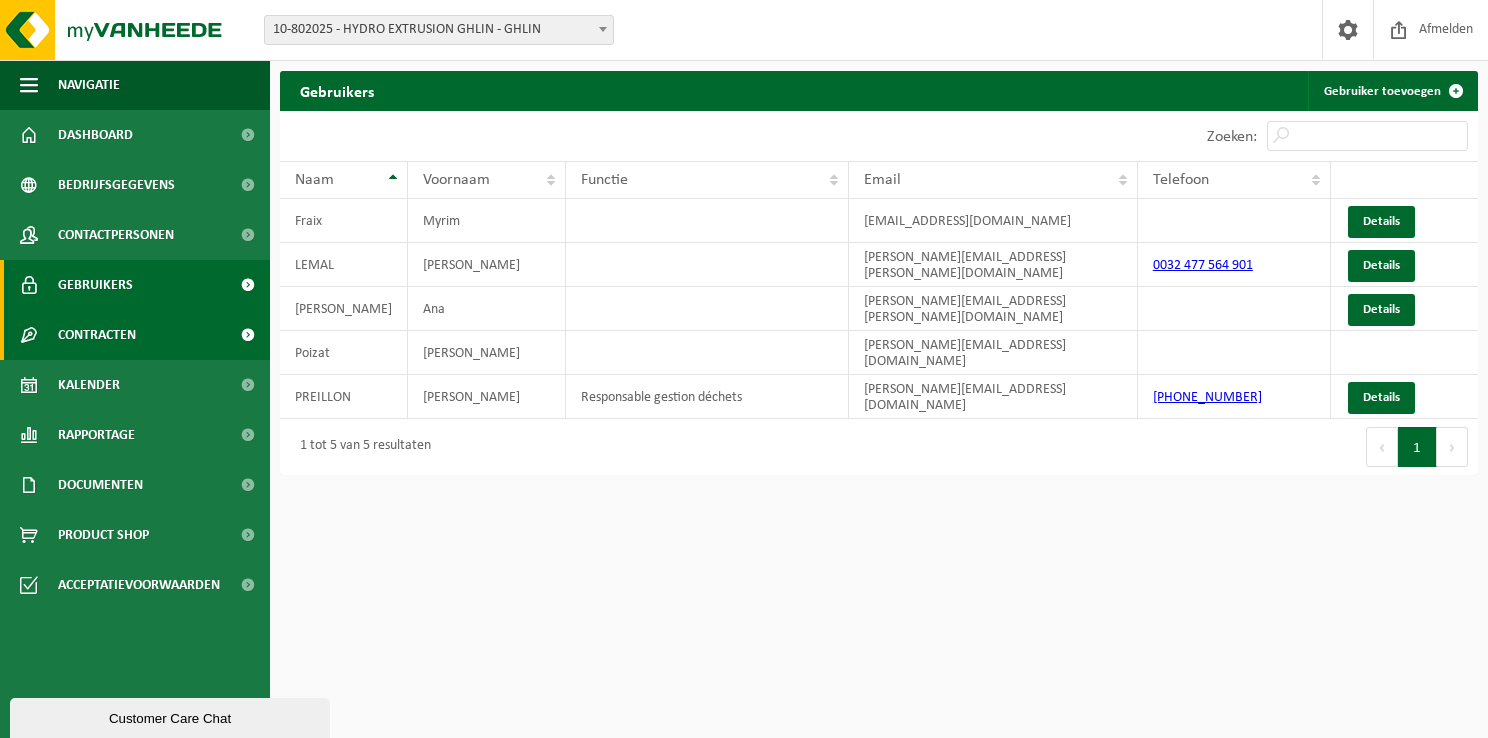 click on "Contracten" at bounding box center (135, 335) 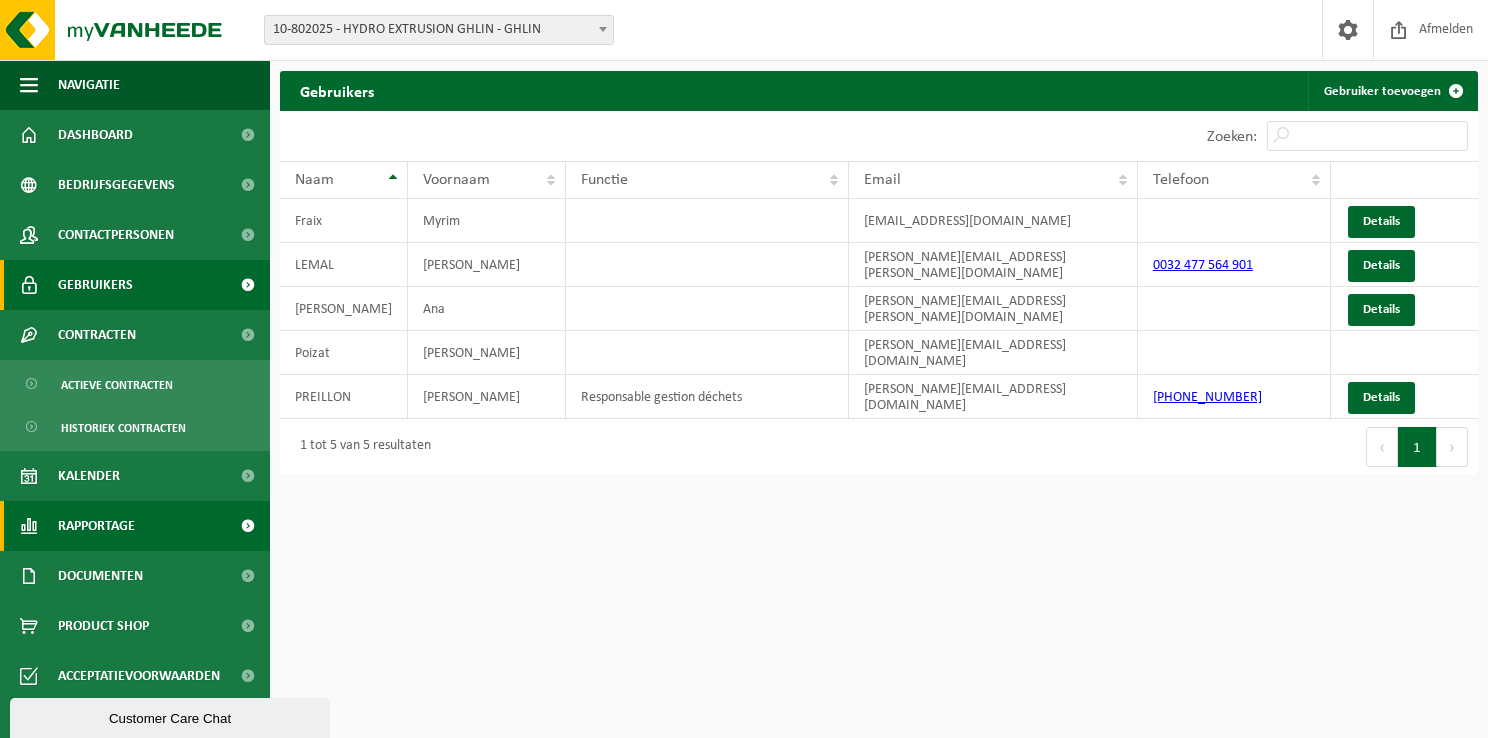 click on "Rapportage" at bounding box center [96, 526] 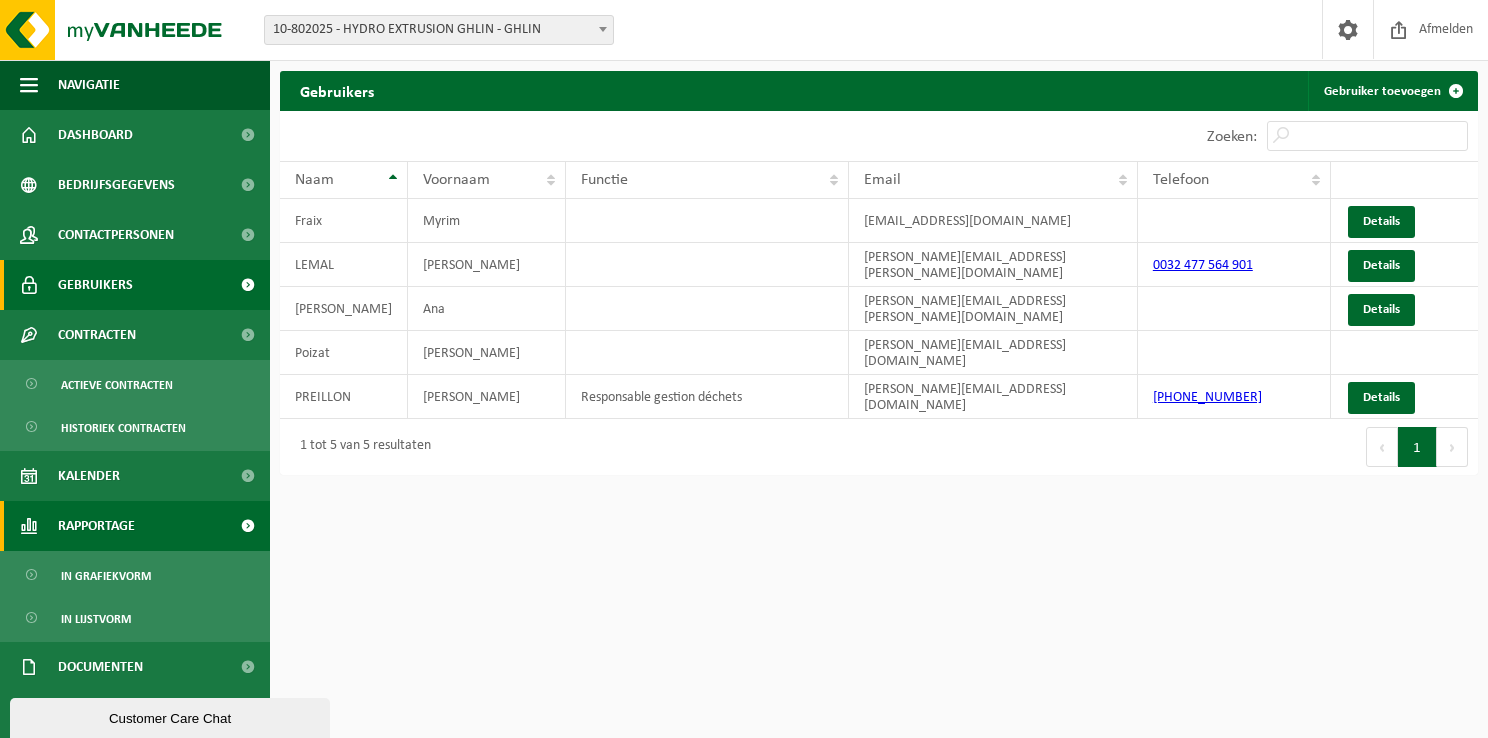 click on "Rapportage" at bounding box center [135, 526] 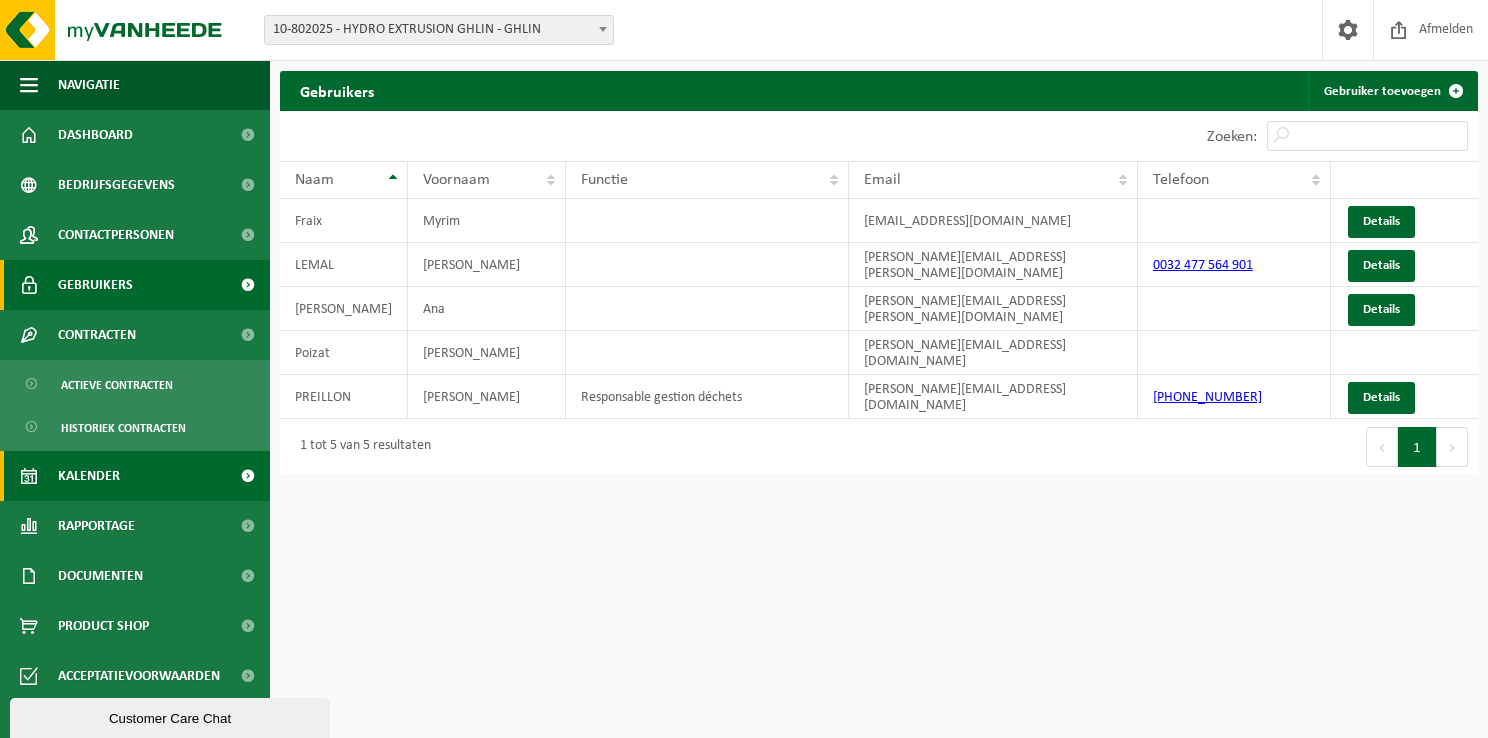 click on "Kalender" at bounding box center (135, 476) 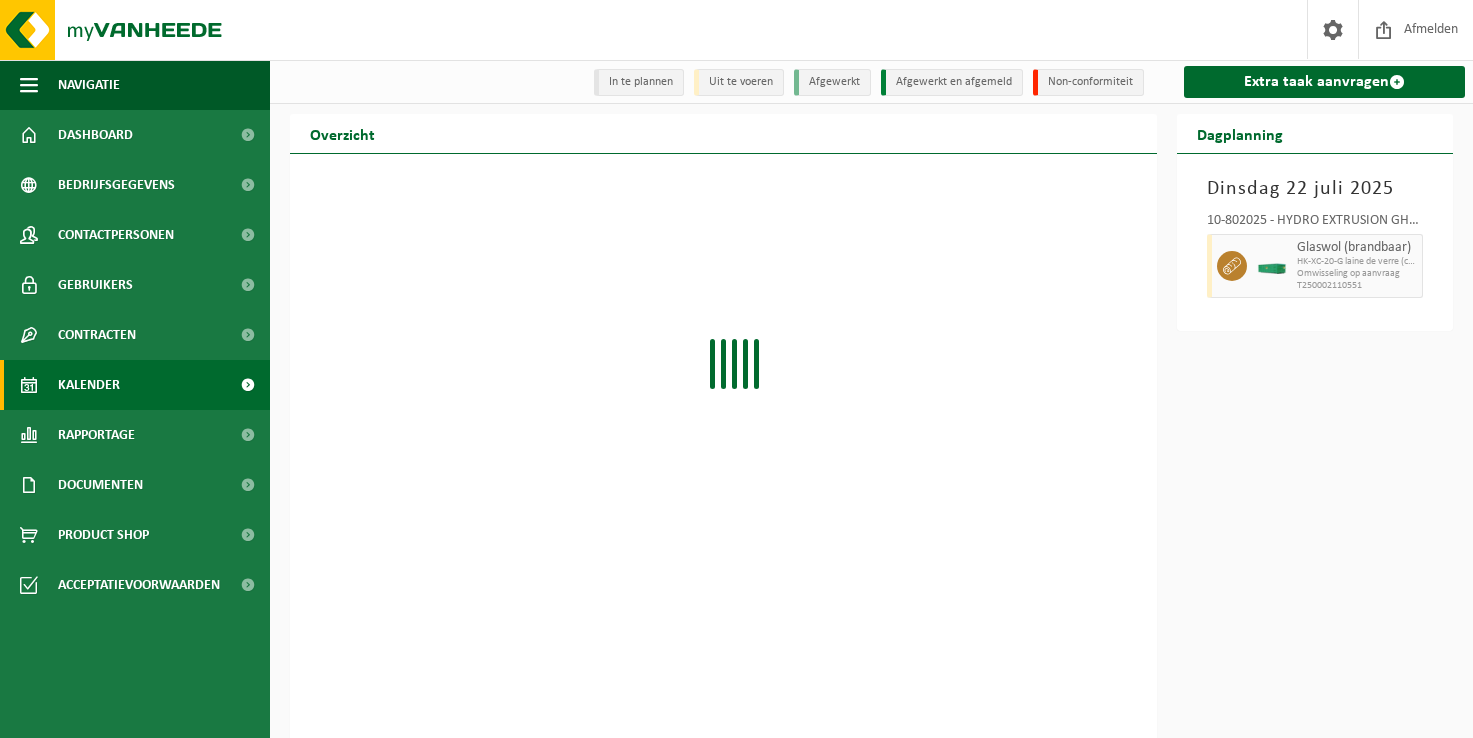 scroll, scrollTop: 57, scrollLeft: 0, axis: vertical 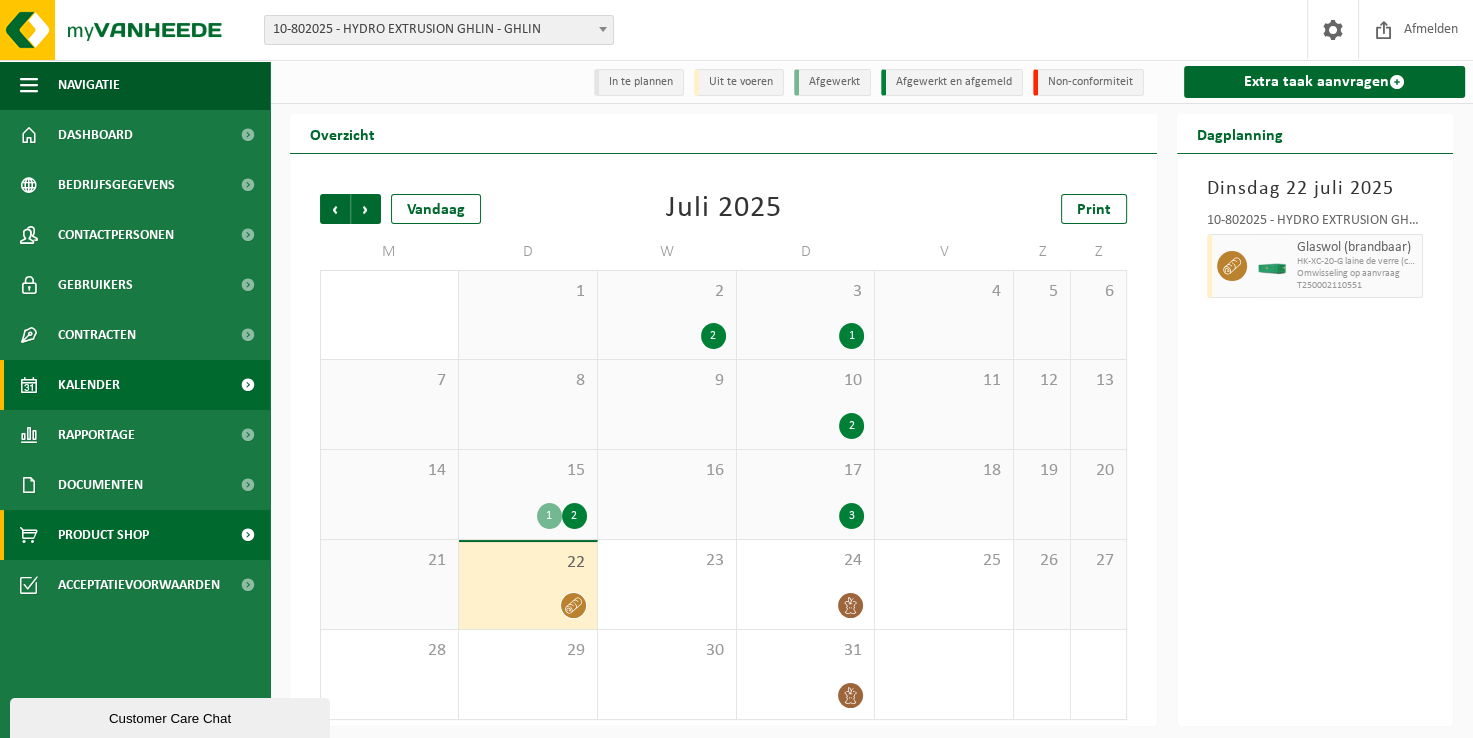 click on "Product Shop" at bounding box center [103, 535] 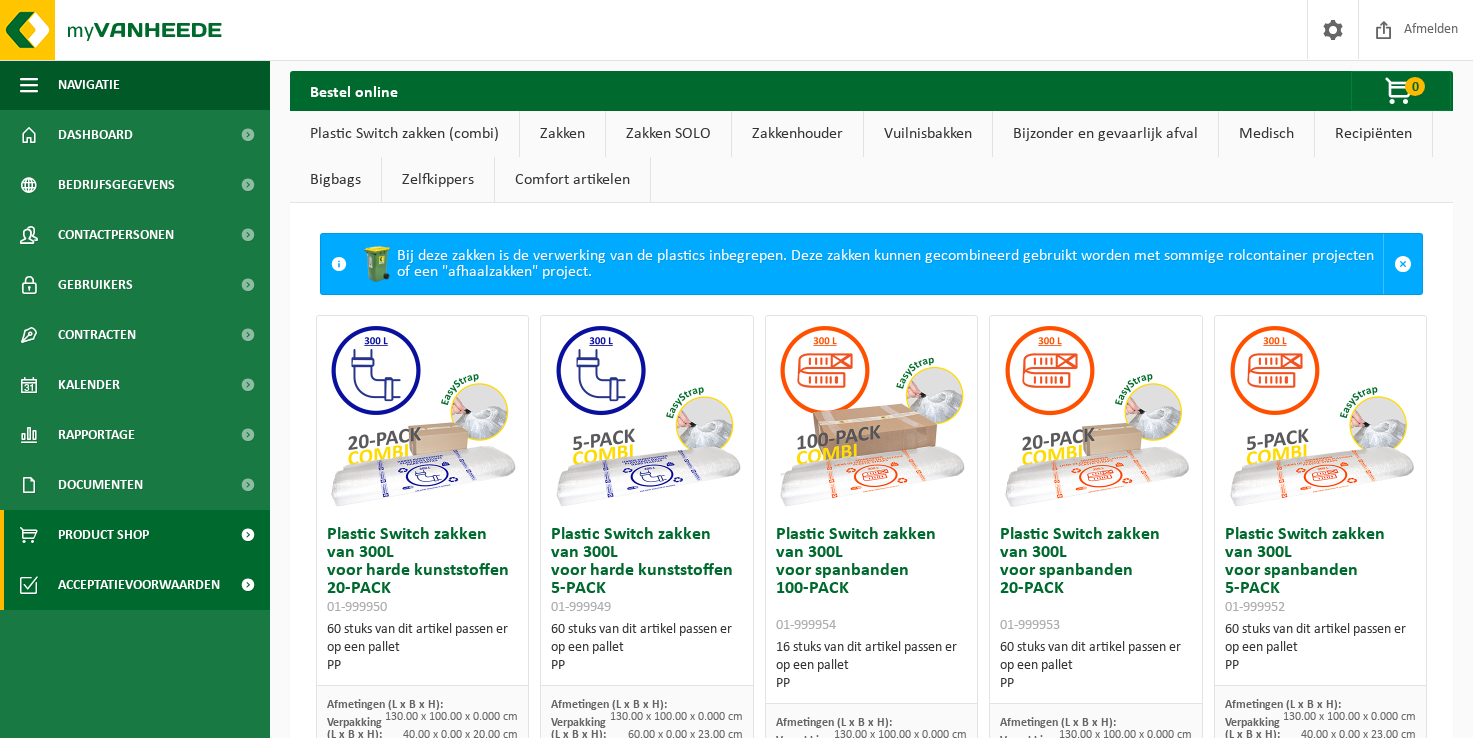 scroll, scrollTop: 0, scrollLeft: 0, axis: both 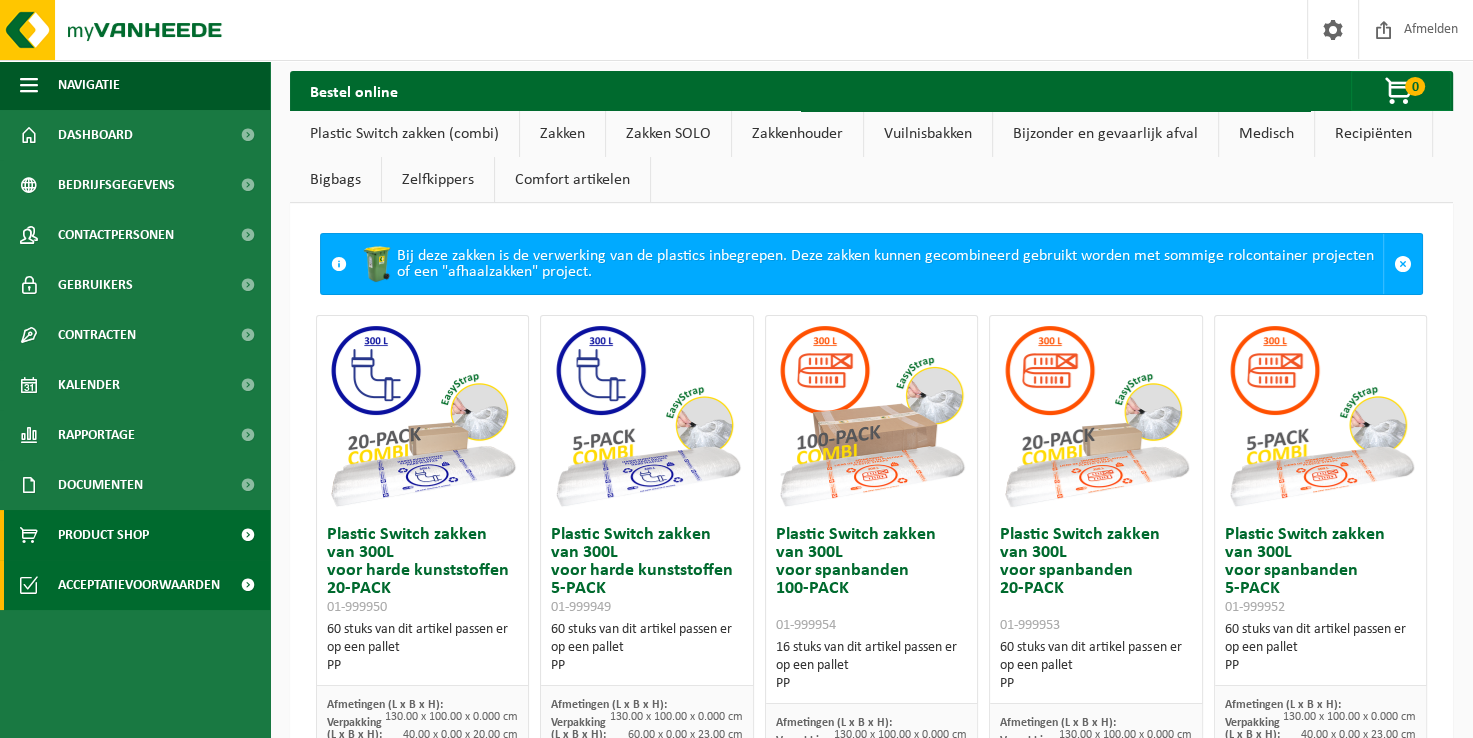click on "Acceptatievoorwaarden" at bounding box center [139, 585] 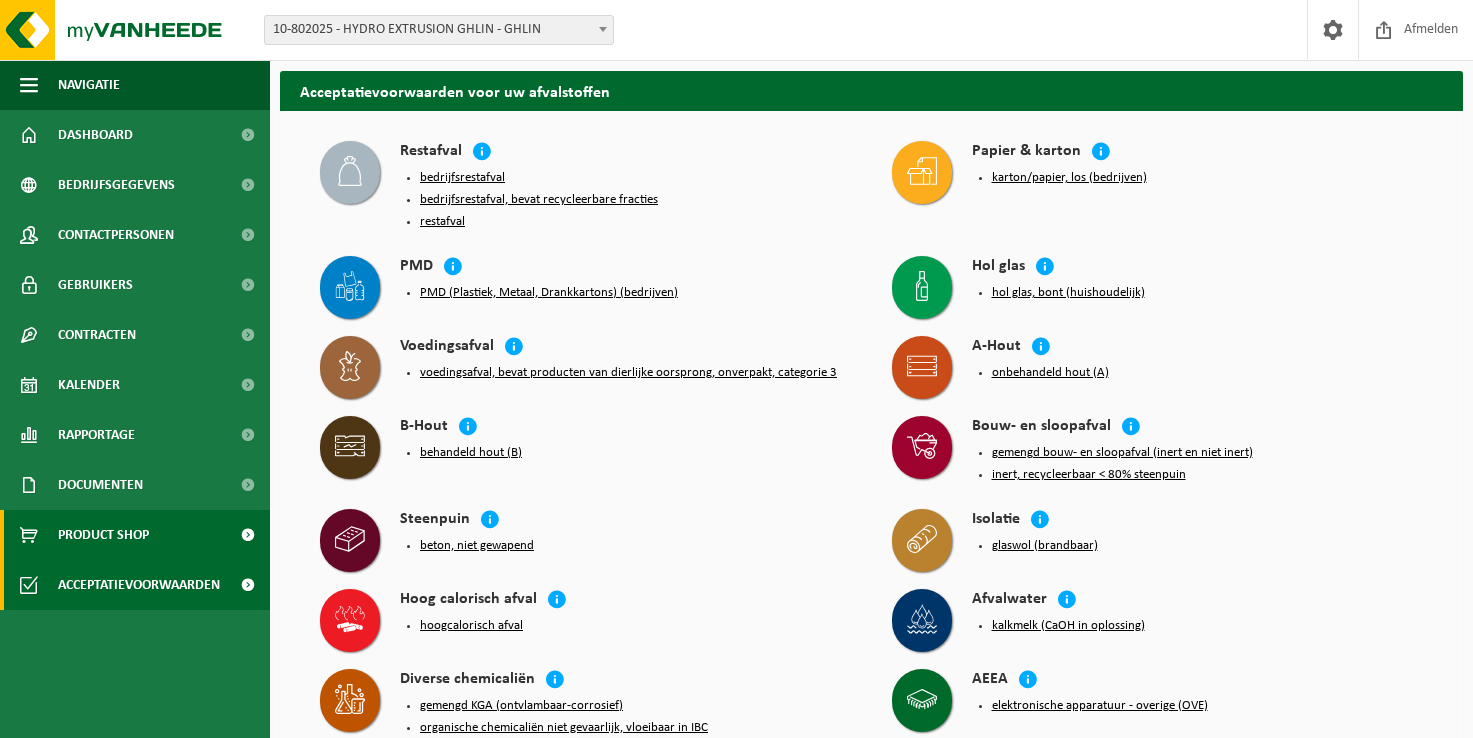 scroll, scrollTop: 0, scrollLeft: 0, axis: both 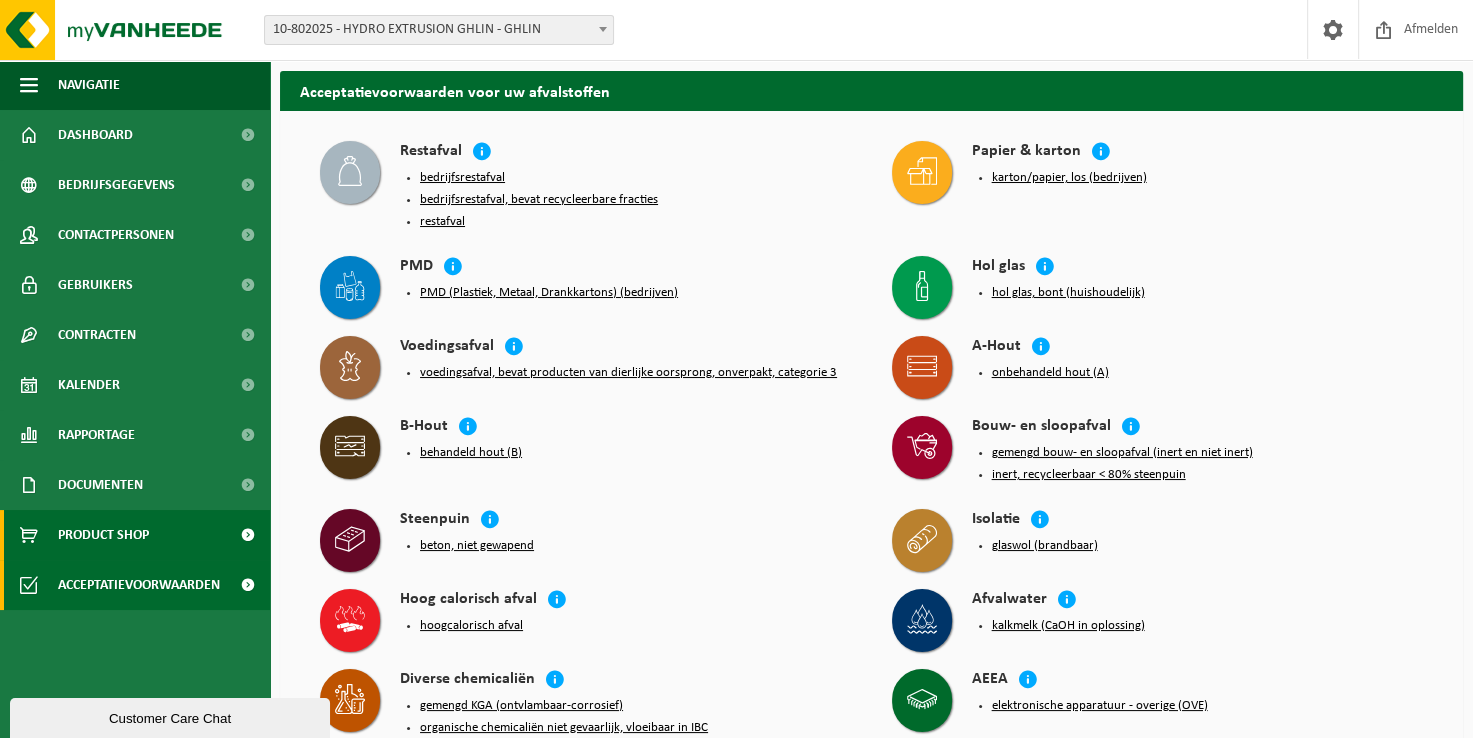 click on "Product Shop" at bounding box center [103, 535] 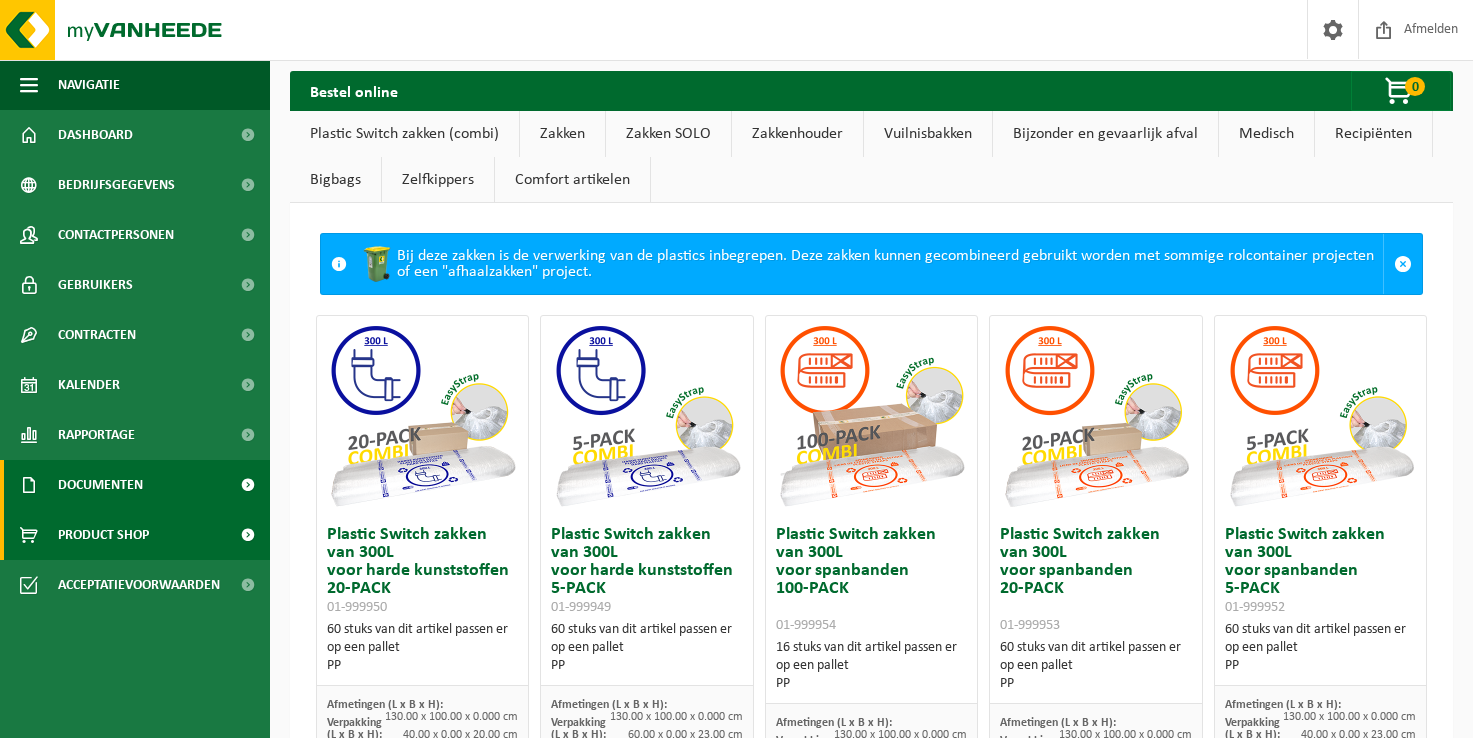 scroll, scrollTop: 0, scrollLeft: 0, axis: both 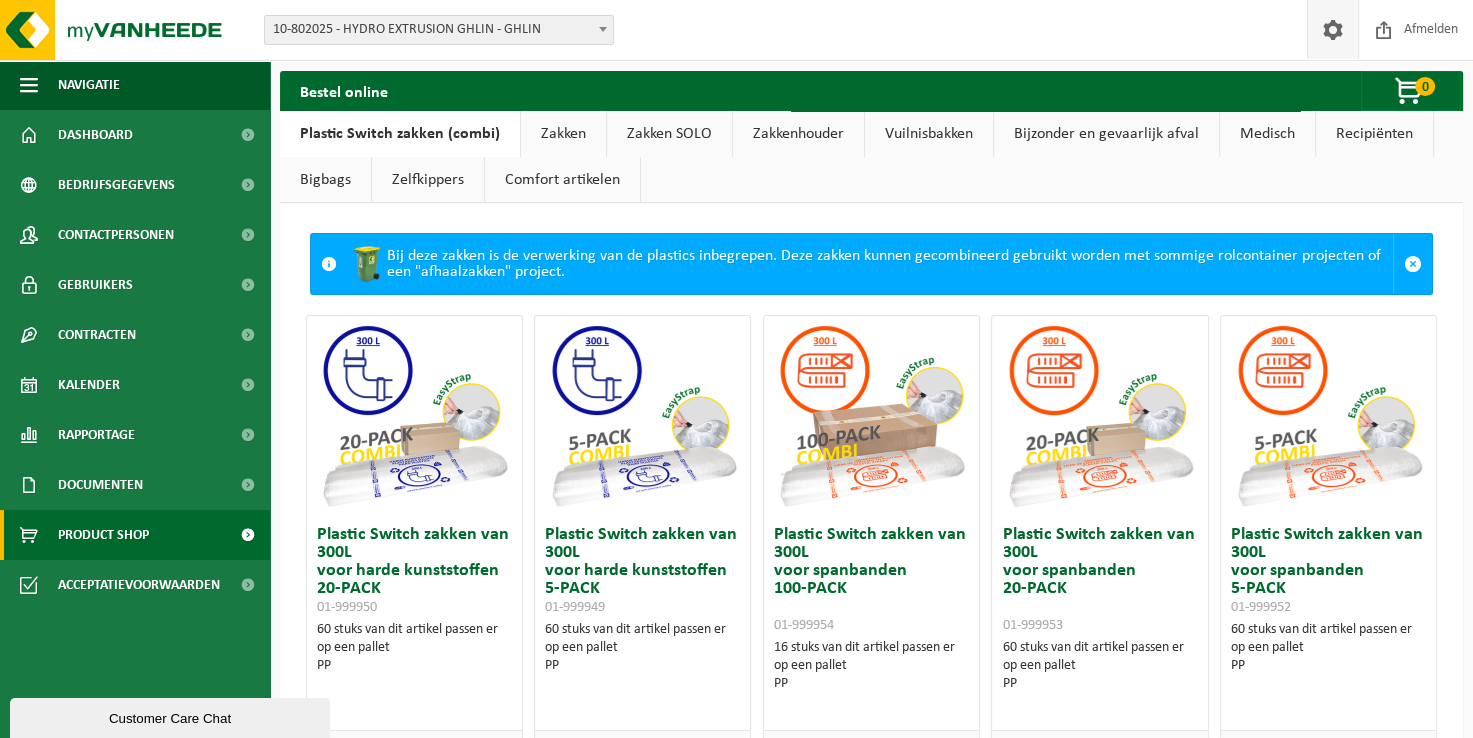 click at bounding box center (1333, 29) 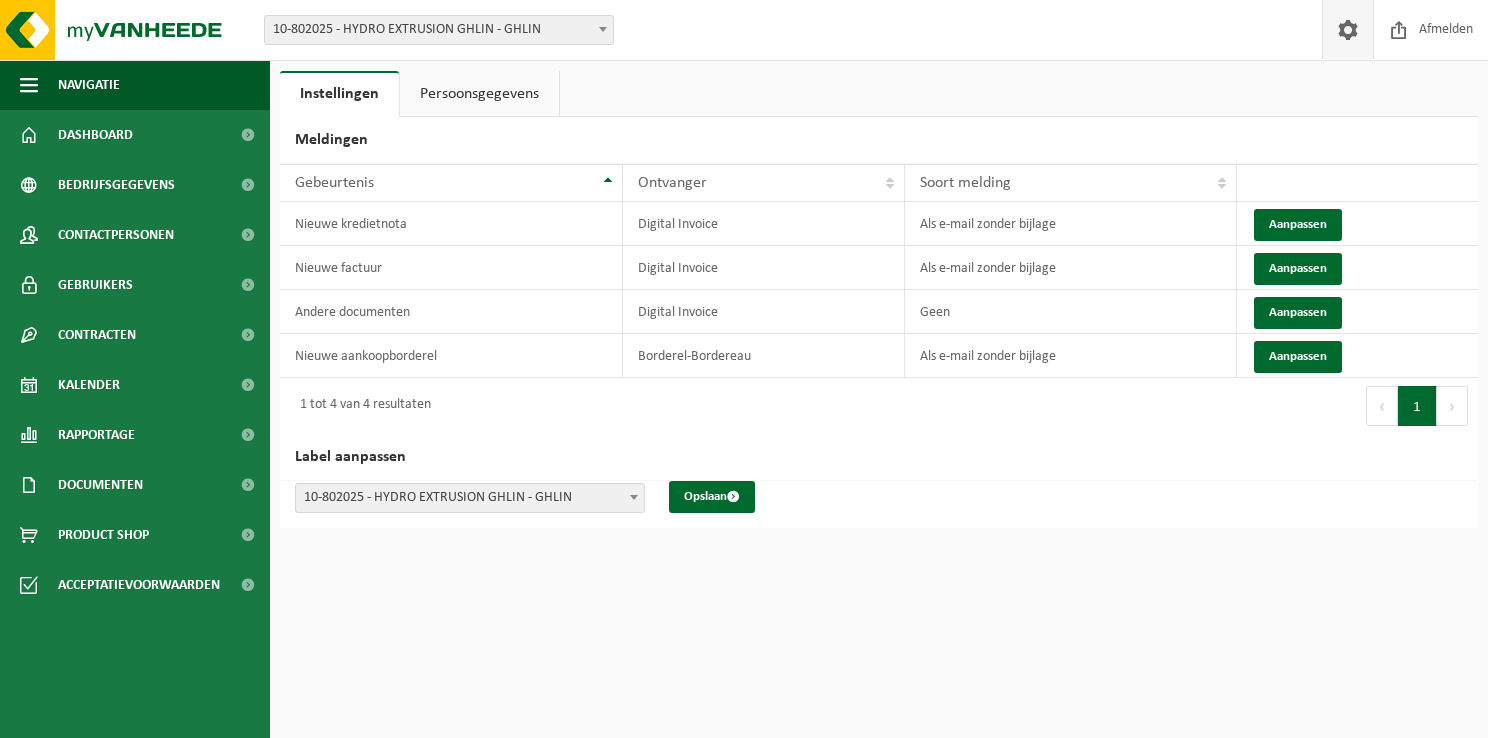 scroll, scrollTop: 0, scrollLeft: 0, axis: both 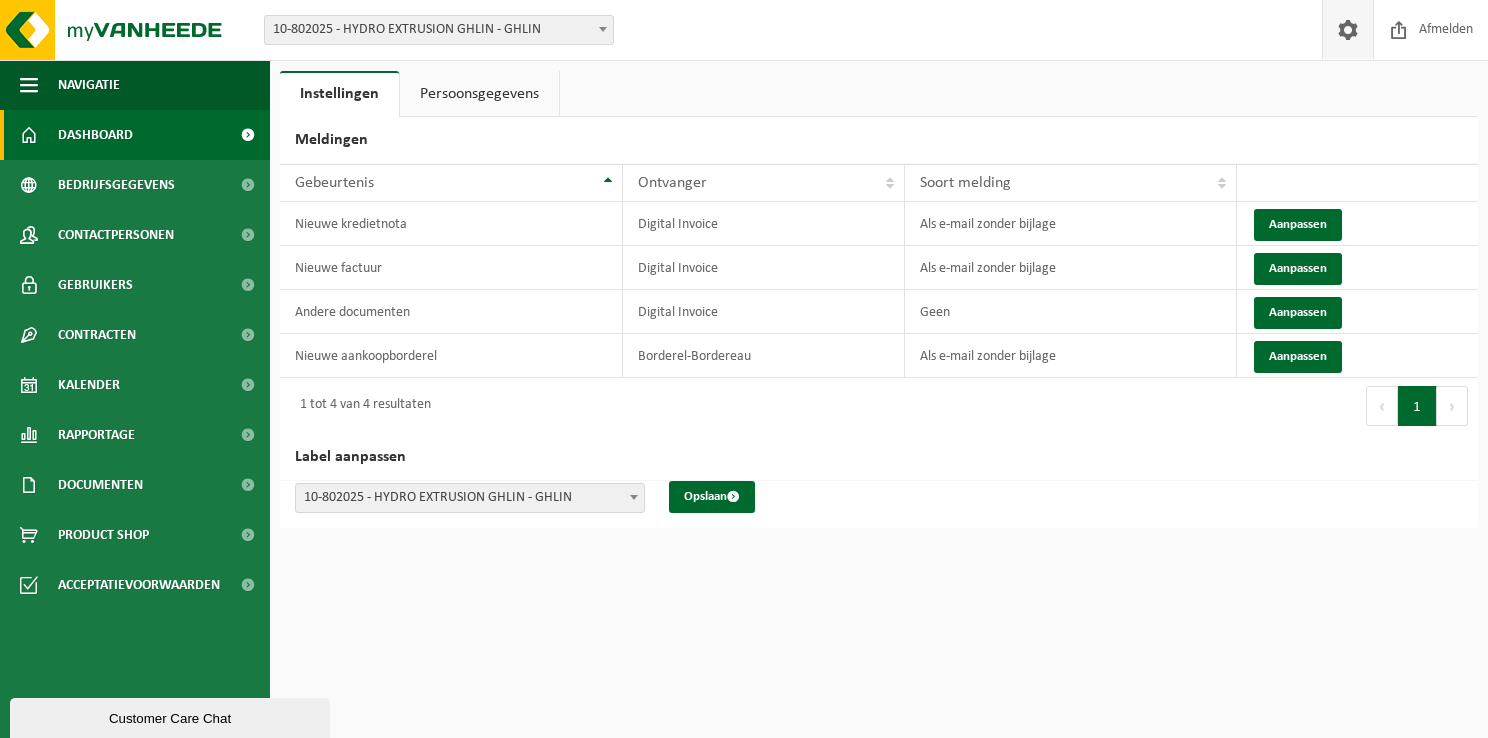 click on "Dashboard" at bounding box center (135, 135) 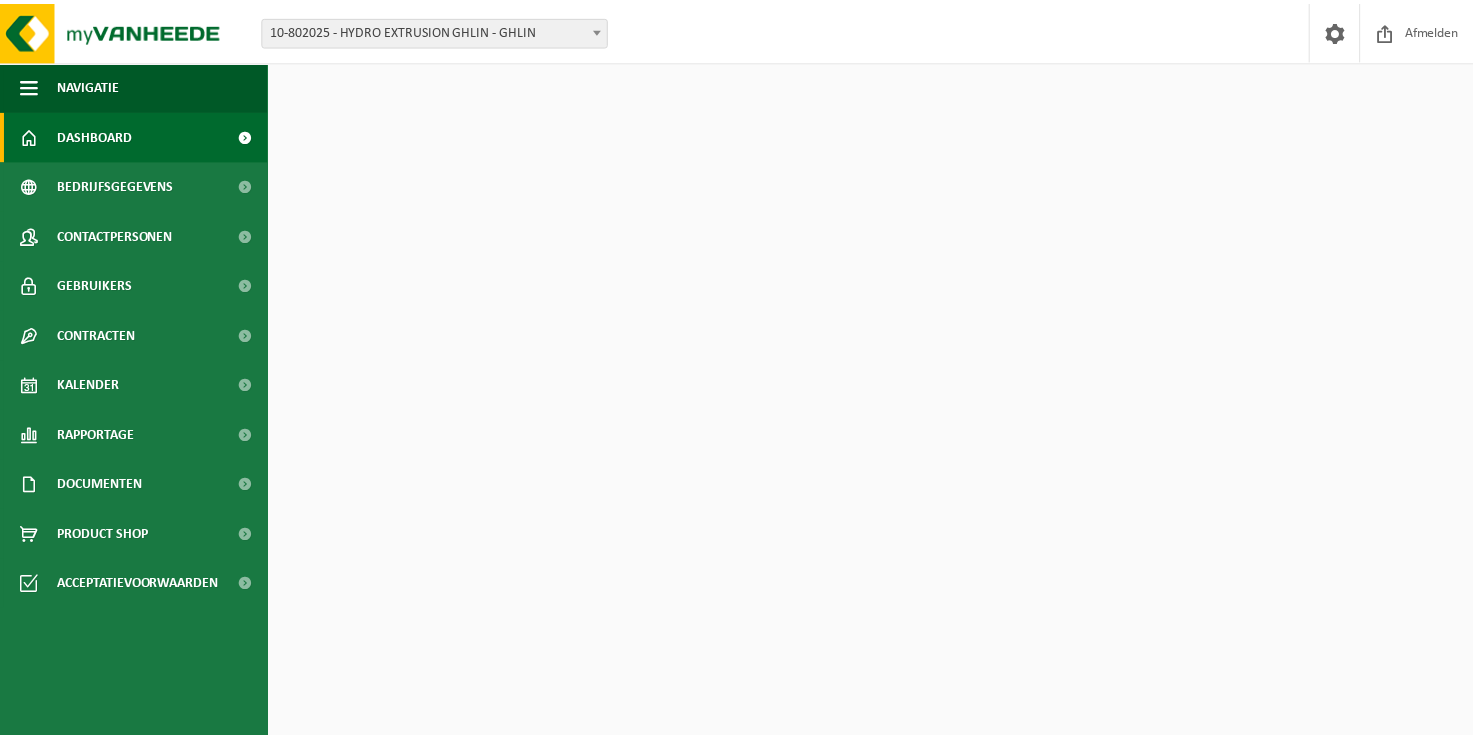 scroll, scrollTop: 0, scrollLeft: 0, axis: both 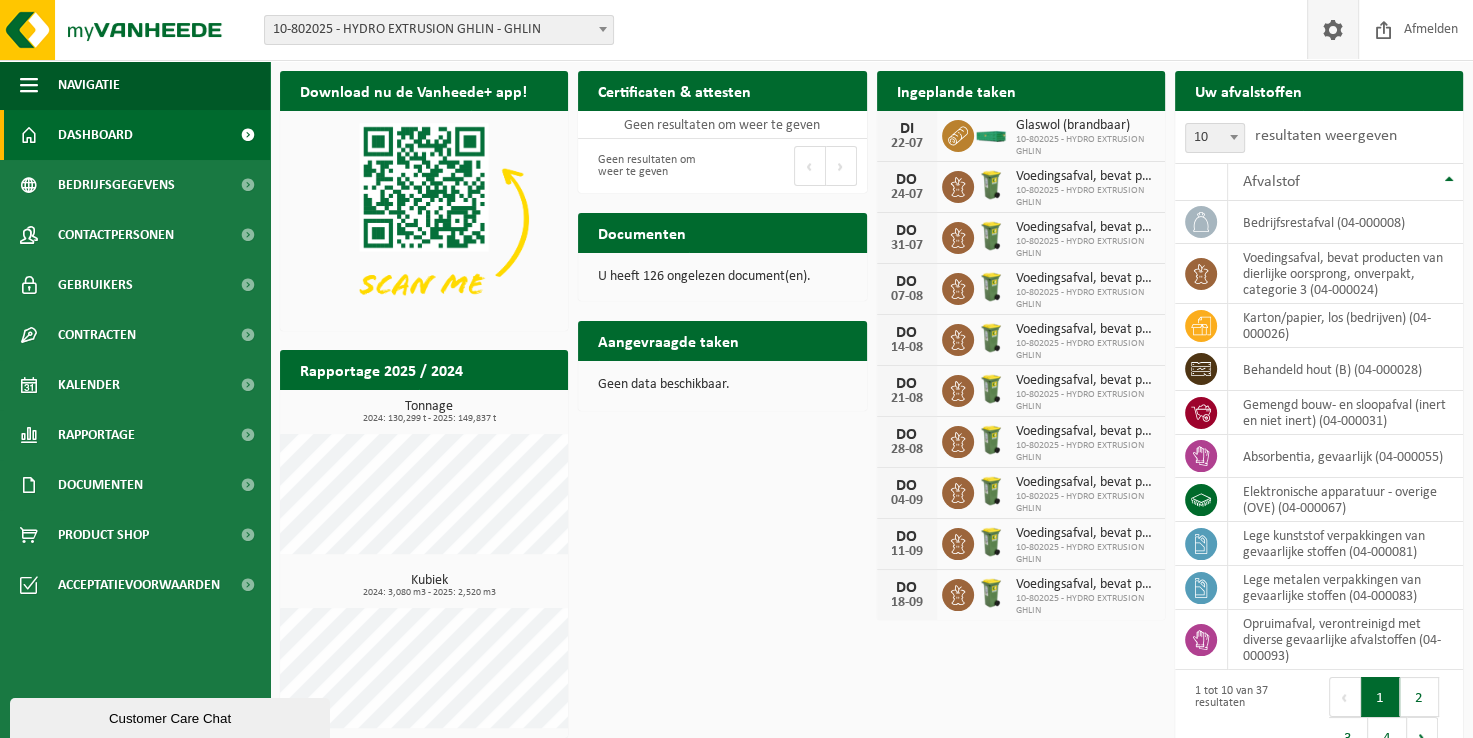 click at bounding box center [1332, 29] 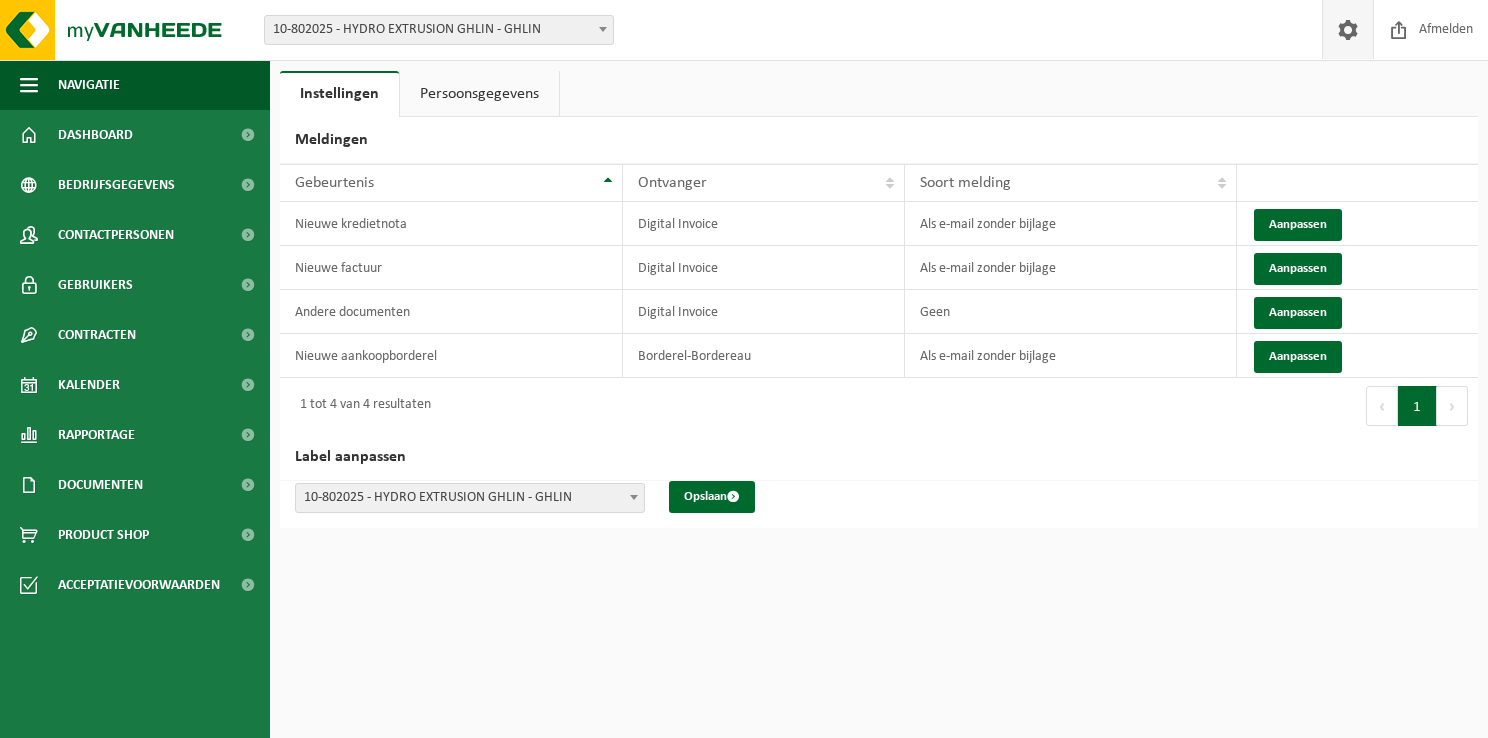 scroll, scrollTop: 0, scrollLeft: 0, axis: both 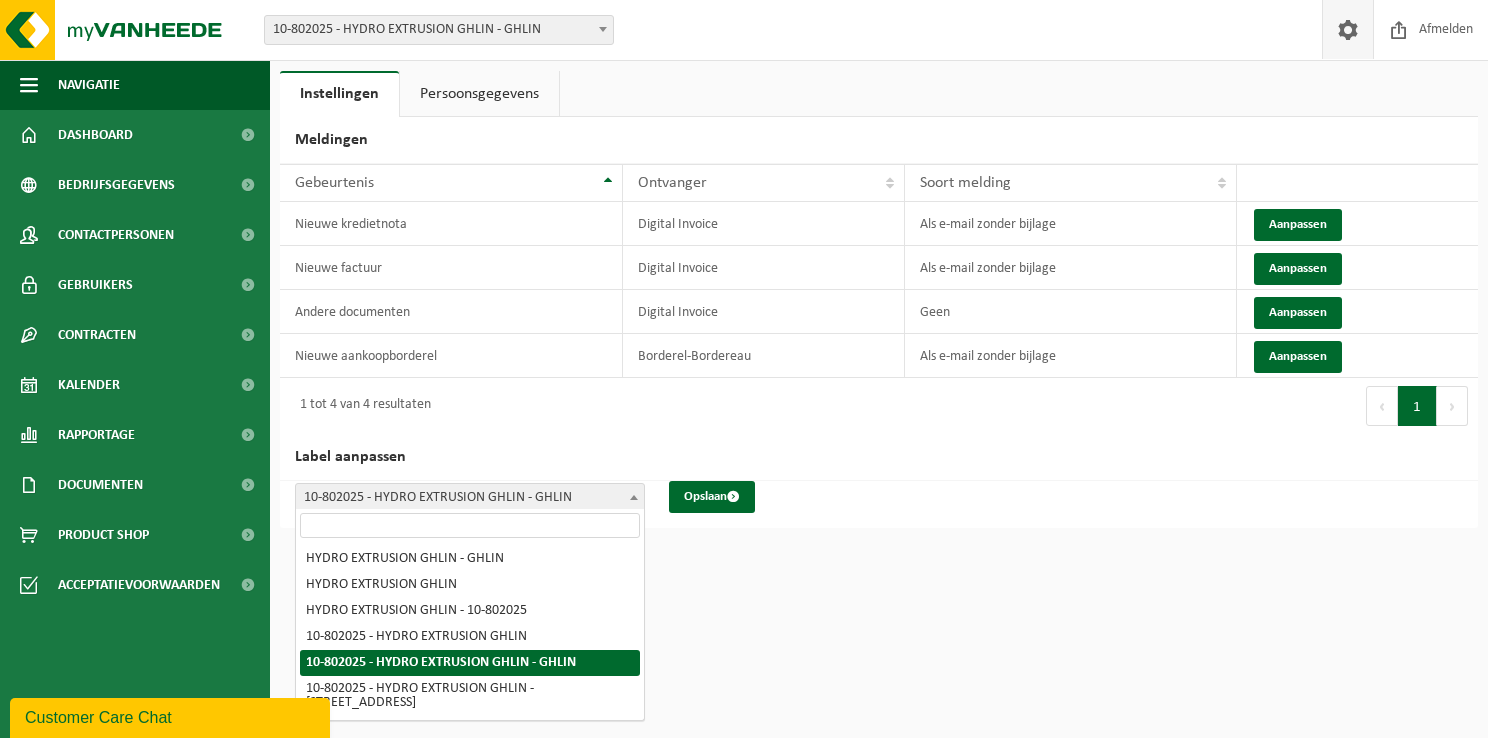 click on "10-802025 - HYDRO EXTRUSION GHLIN - GHLIN" at bounding box center (470, 498) 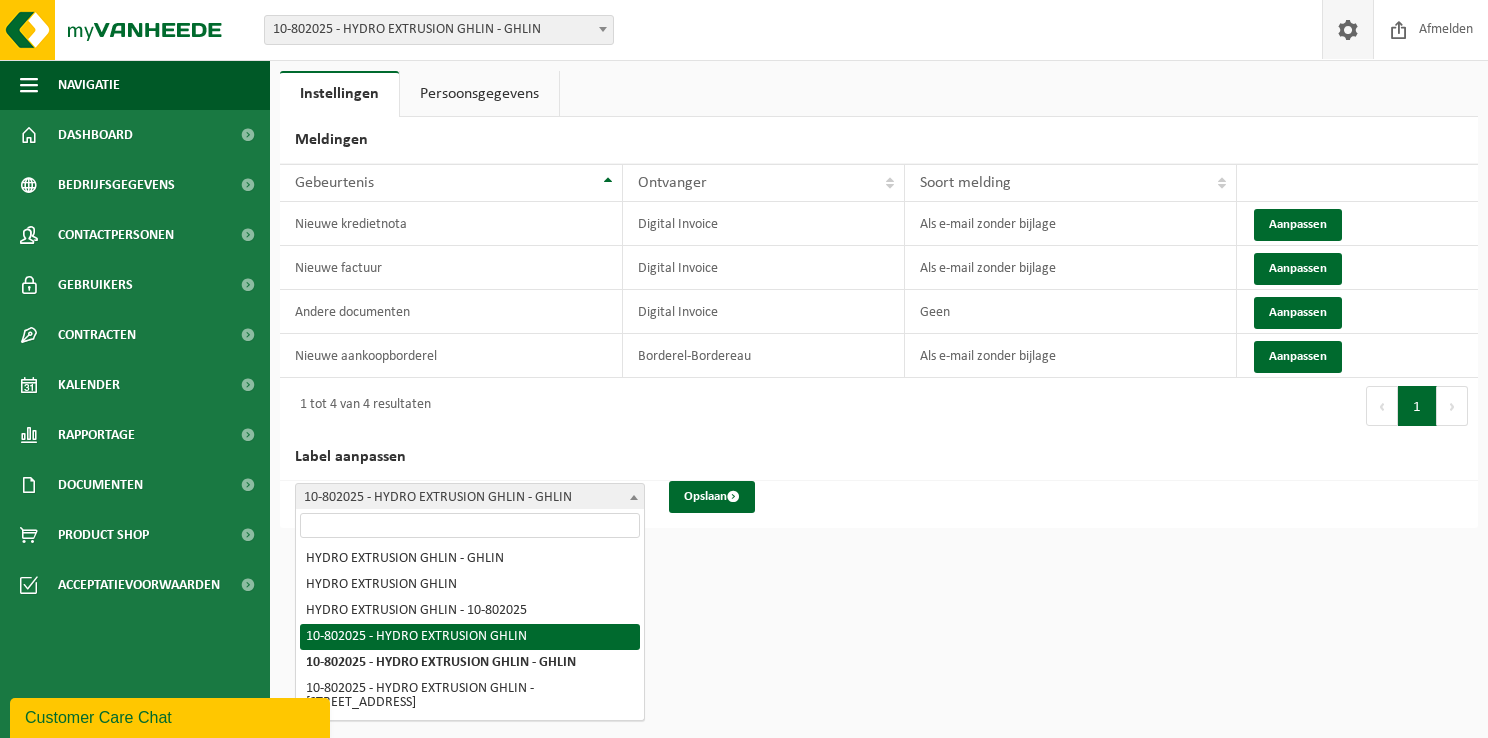 click on "Vestiging:       01-082971 - HYDRO EXTRUSION LICHTERVELDE - LICHTERVELDE 10-802025 - HYDRO EXTRUSION GHLIN - GHLIN   10-802025 - HYDRO EXTRUSION GHLIN - GHLIN          Welkom  Alex Poizat               Afmelden                     Navigatie                       Afmelden                 Dashboard               Bedrijfsgegevens               Contactpersonen               Gebruikers               Contracten               Actieve contracten             Historiek contracten                 Kalender               Rapportage               In grafiekvorm             In lijstvorm                 Documenten               Facturen             Documenten                 Product Shop               Acceptatievoorwaarden                                       Instellingen   Persoonsgegevens           Meldingen   10 25 50 100 10  resultaten weergeven     Gebeurtenis Ontvanger Soort melding   Nieuwe kredietnota Digital Invoice Als e-mail zonder bijlage Aanpassen Nieuwe factuur Digital Invoice Aanpassen   1" at bounding box center [744, 369] 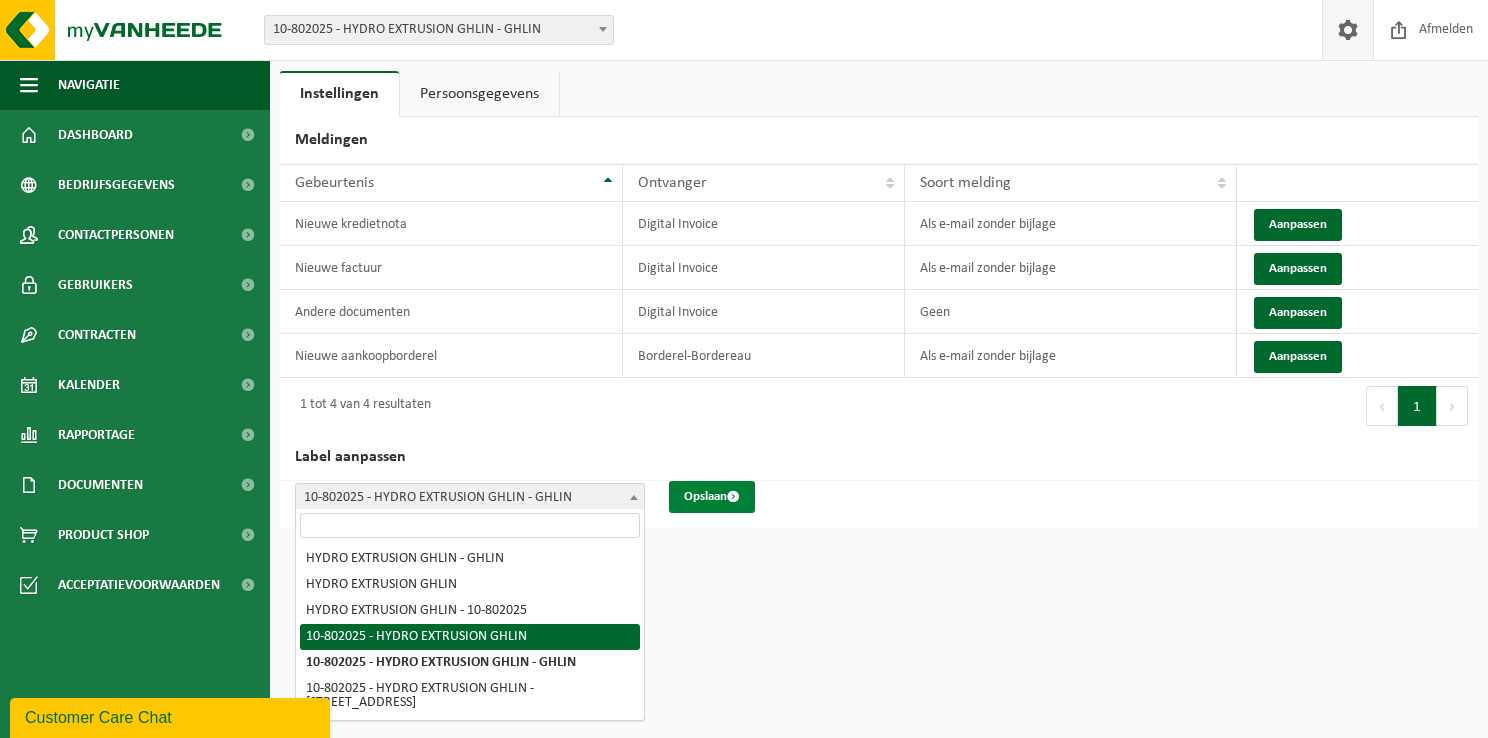 click on "Opslaan" at bounding box center [712, 497] 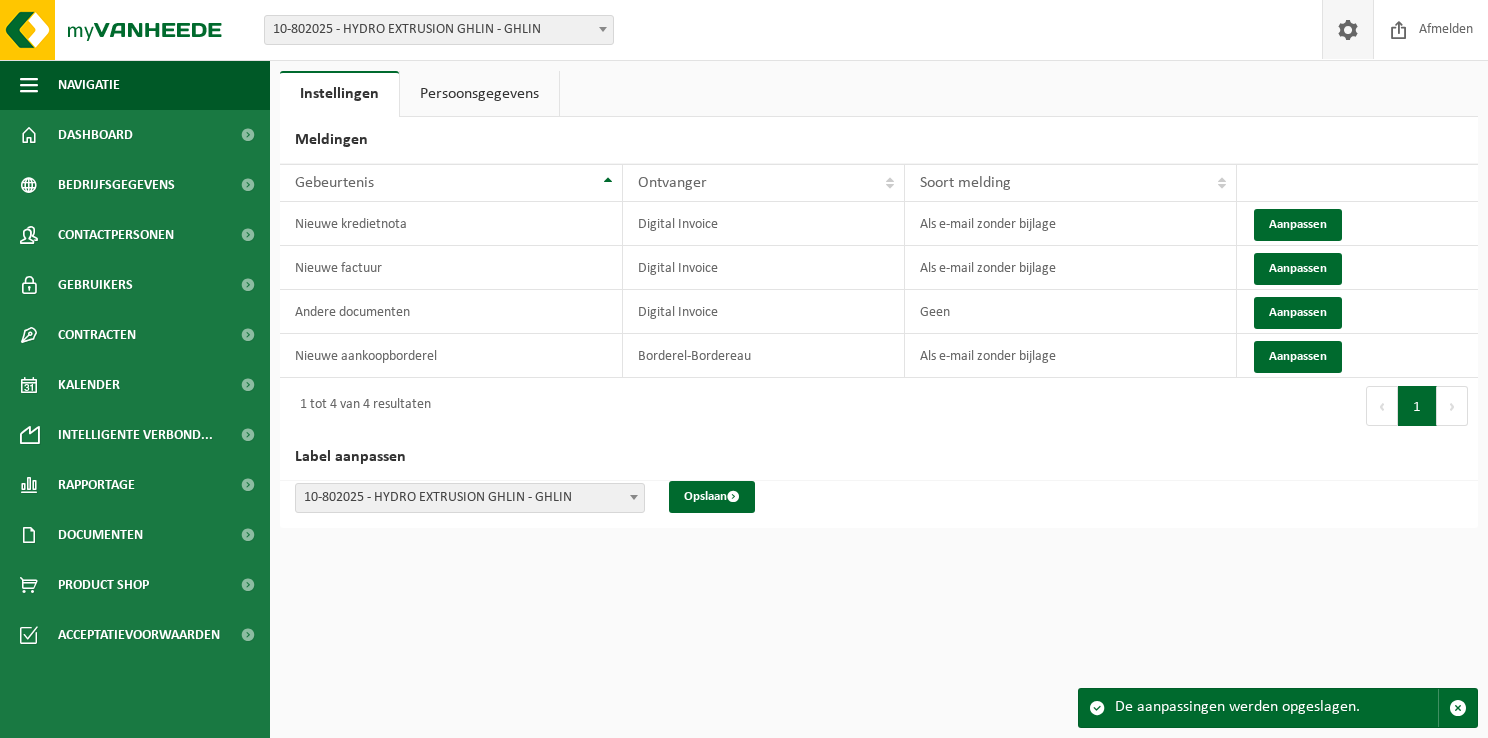 scroll, scrollTop: 0, scrollLeft: 0, axis: both 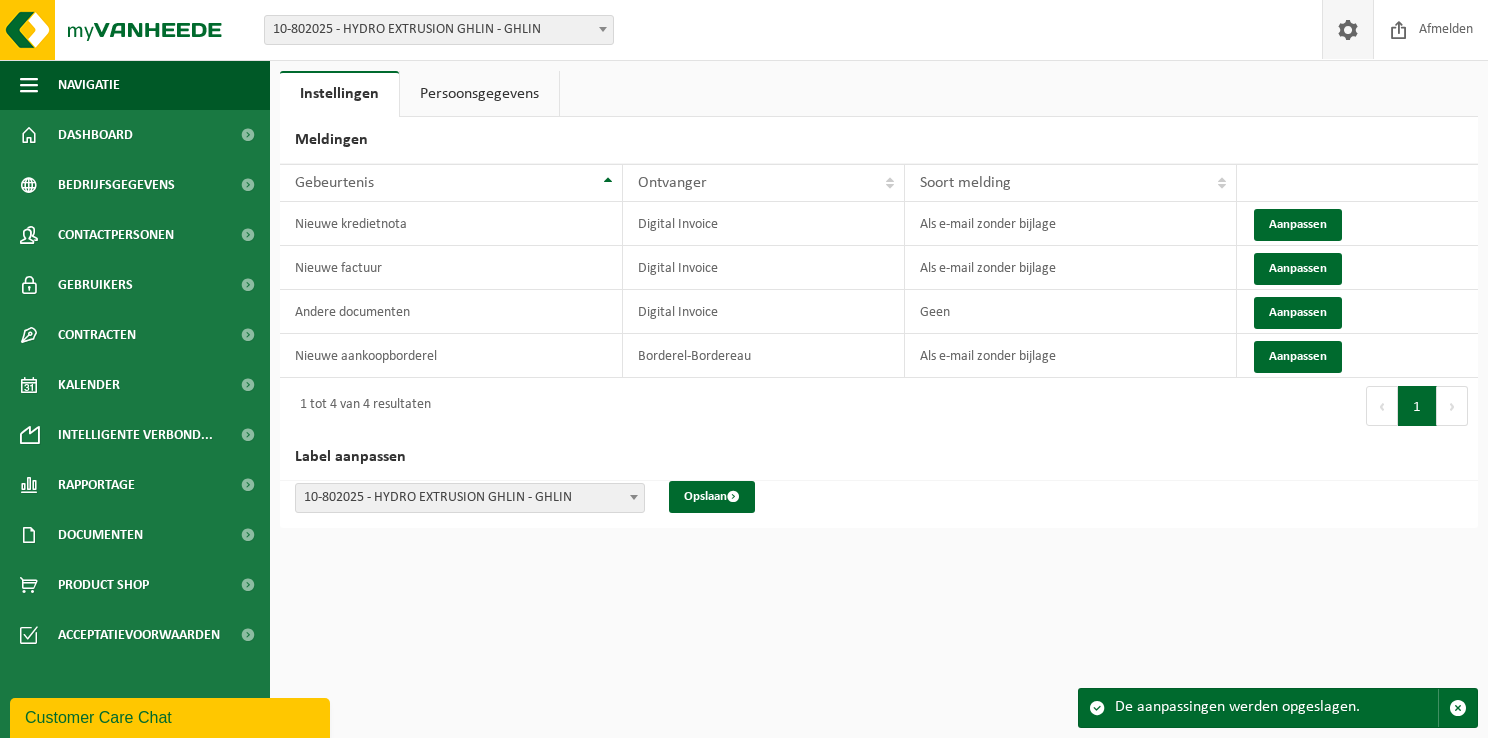 click on "Persoonsgegevens" at bounding box center [479, 94] 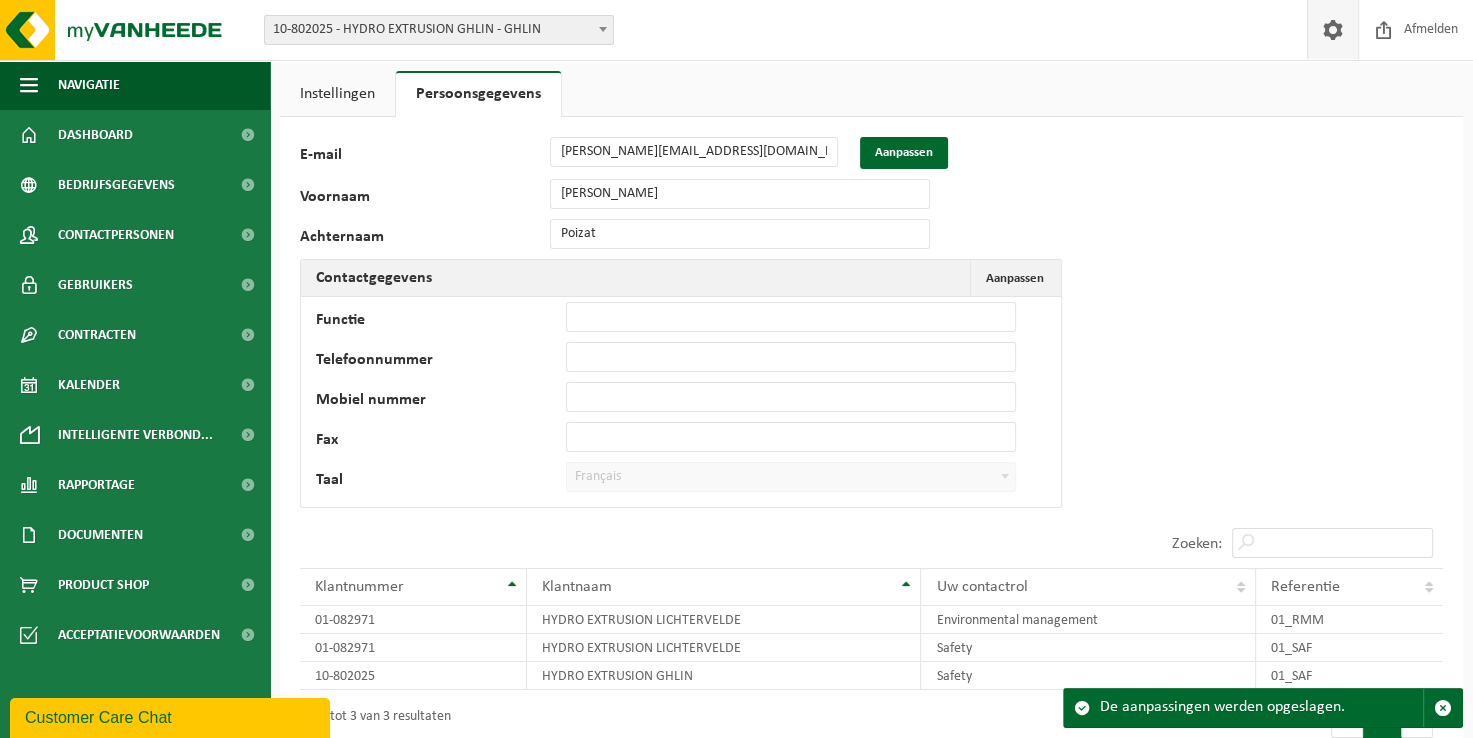 click on "Instellingen" at bounding box center (337, 94) 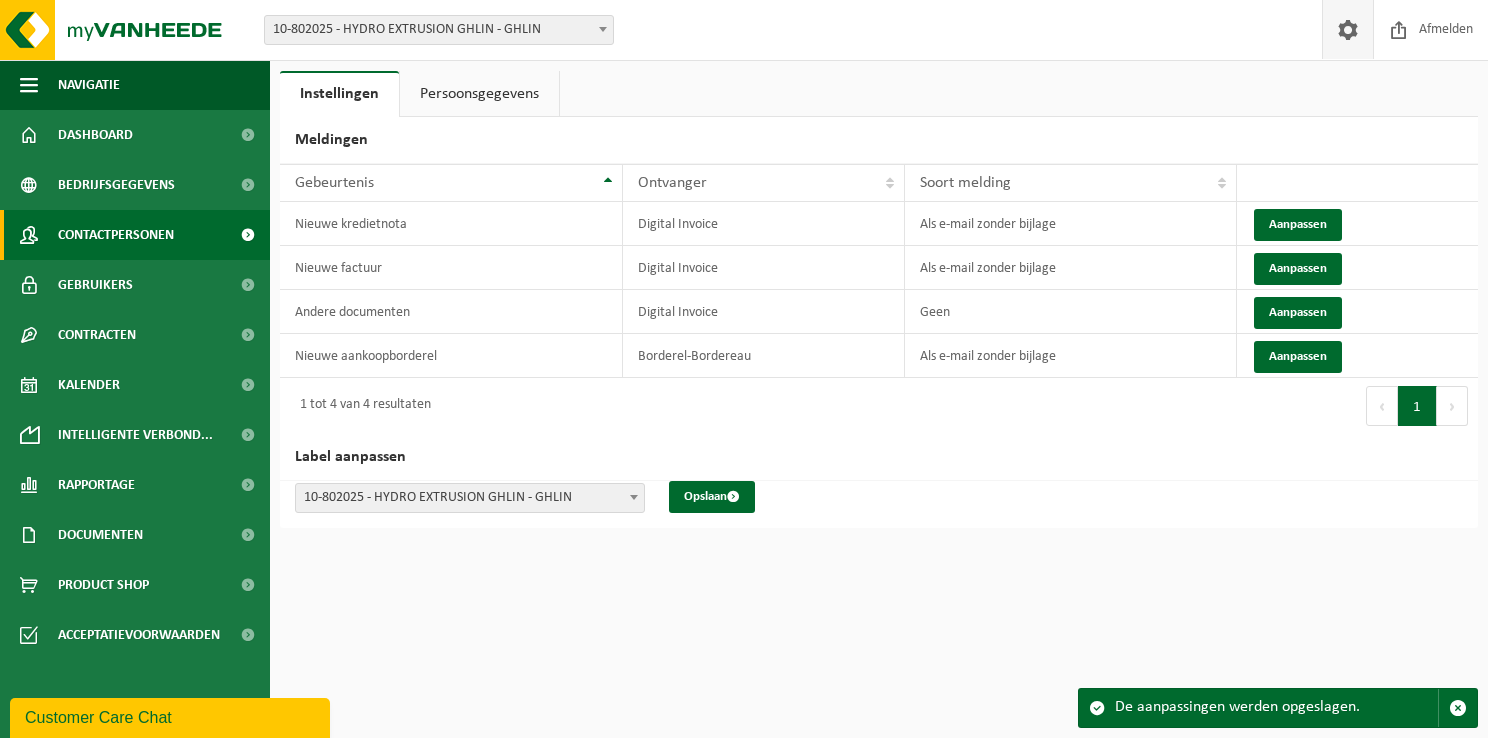 click on "Contactpersonen" at bounding box center (116, 235) 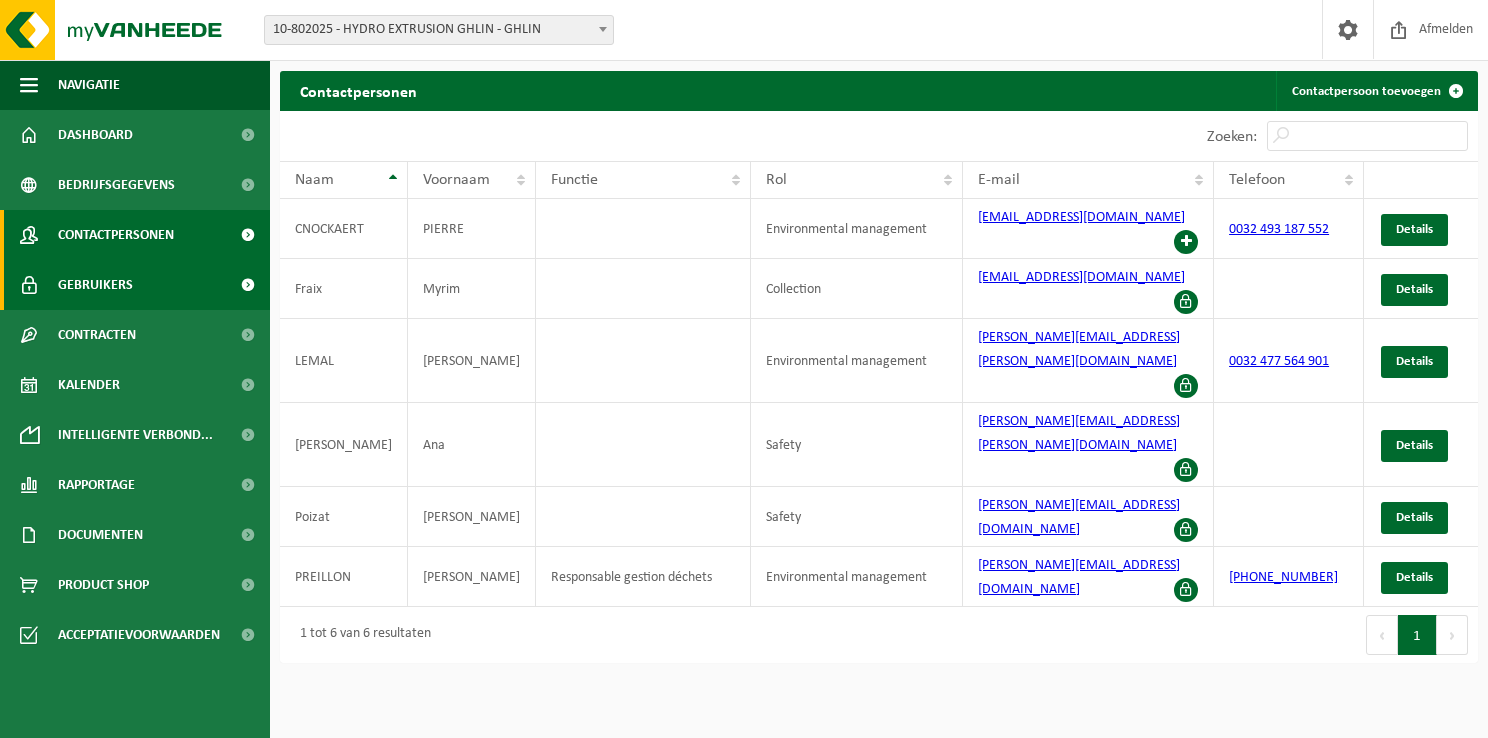 scroll, scrollTop: 0, scrollLeft: 0, axis: both 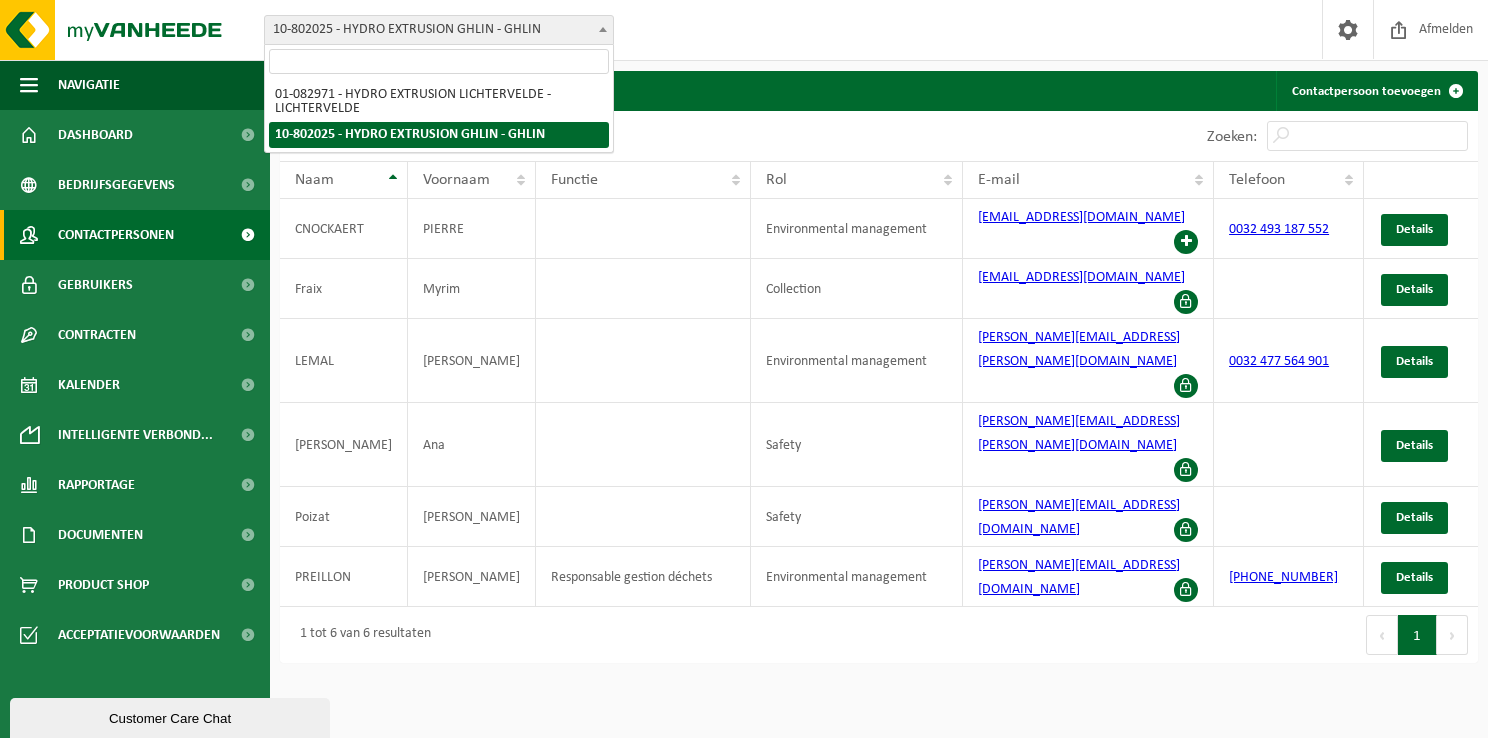 click on "10-802025 - HYDRO EXTRUSION GHLIN - GHLIN" at bounding box center [439, 30] 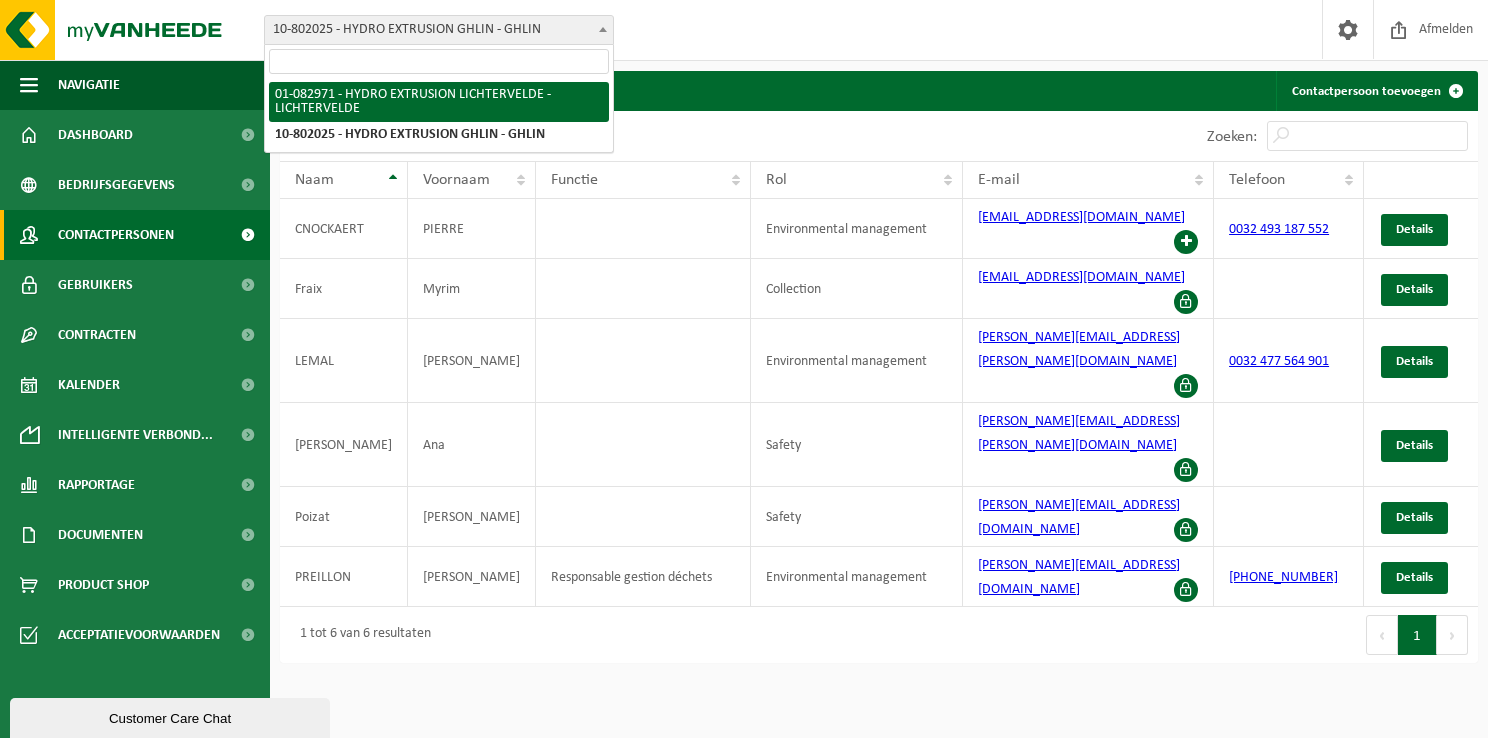 select on "620" 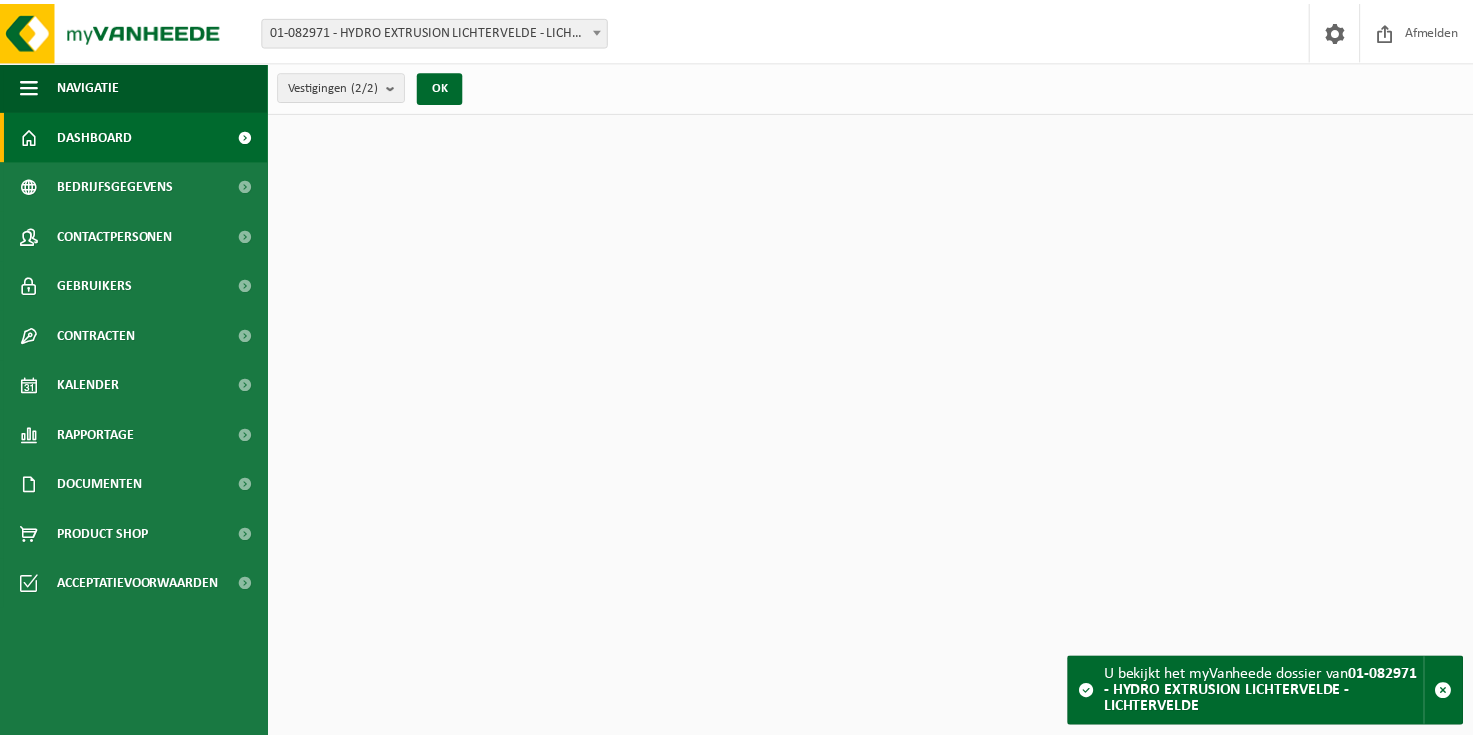 scroll, scrollTop: 0, scrollLeft: 0, axis: both 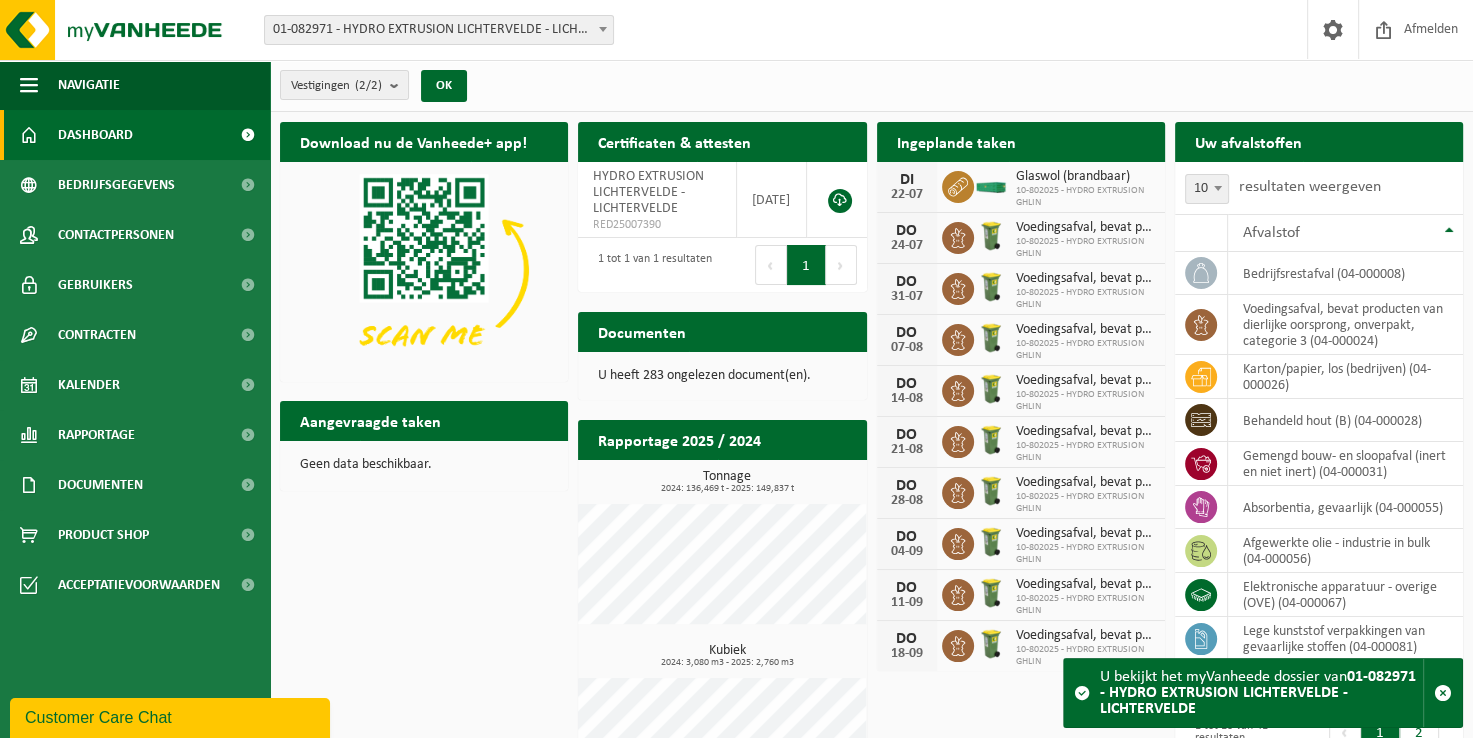 click on "01-082971 - HYDRO EXTRUSION LICHTERVELDE - LICHTERVELDE" at bounding box center (439, 30) 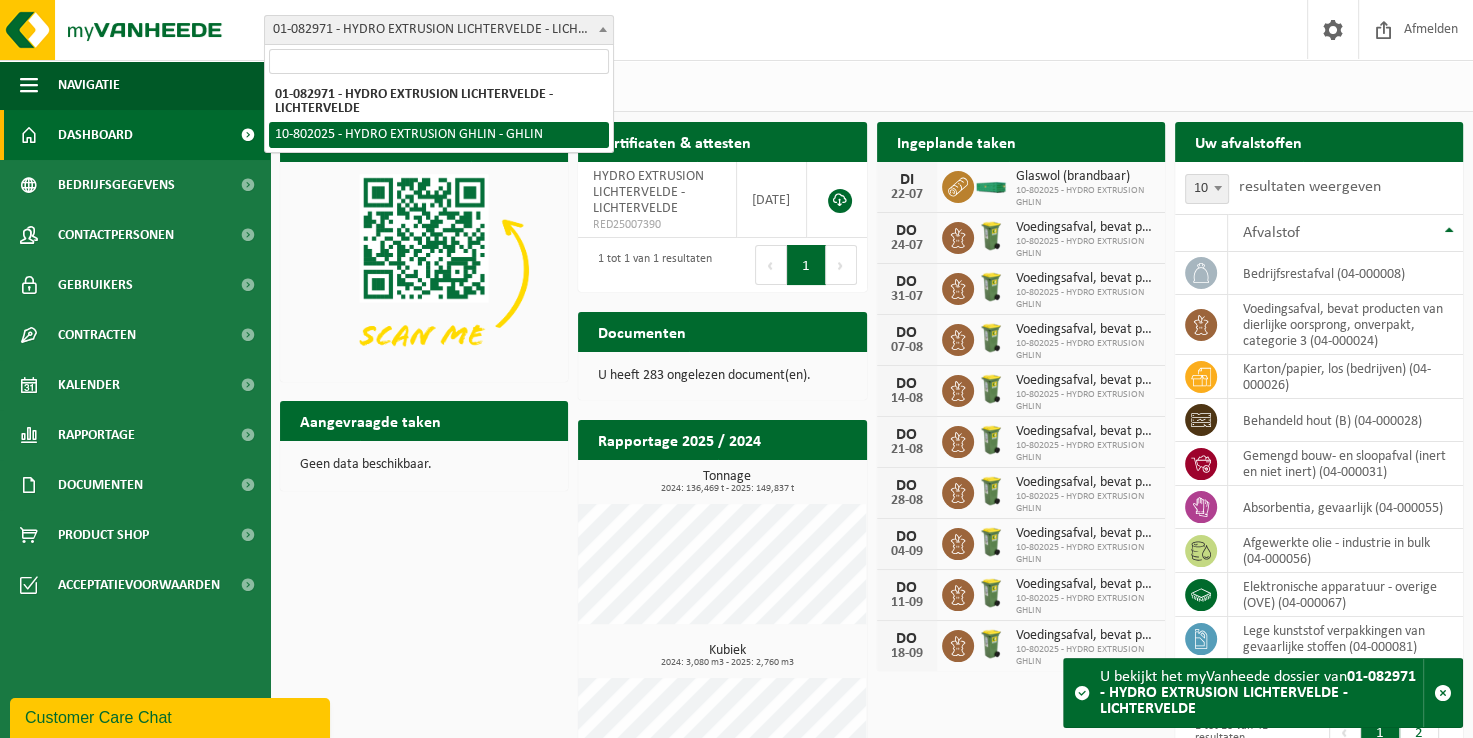 select on "34831" 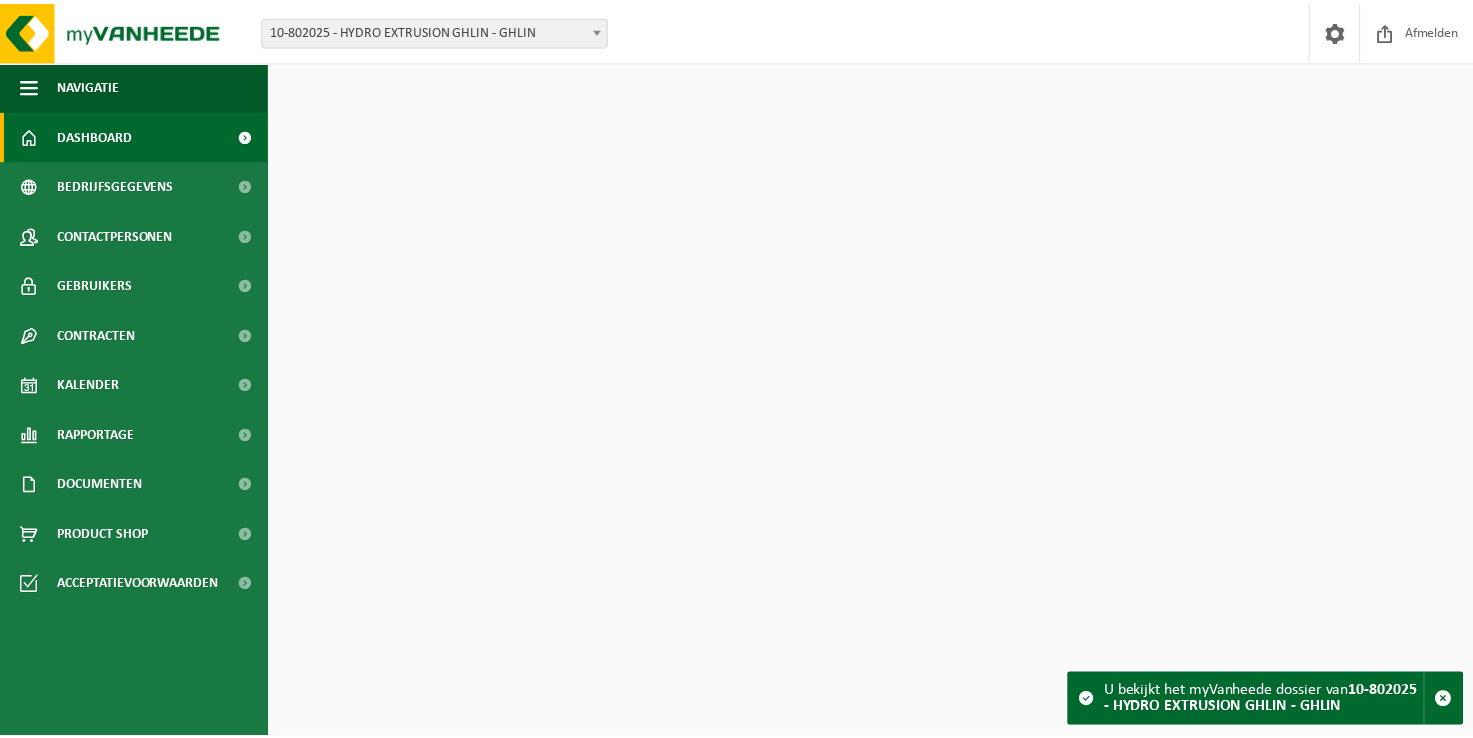 scroll, scrollTop: 0, scrollLeft: 0, axis: both 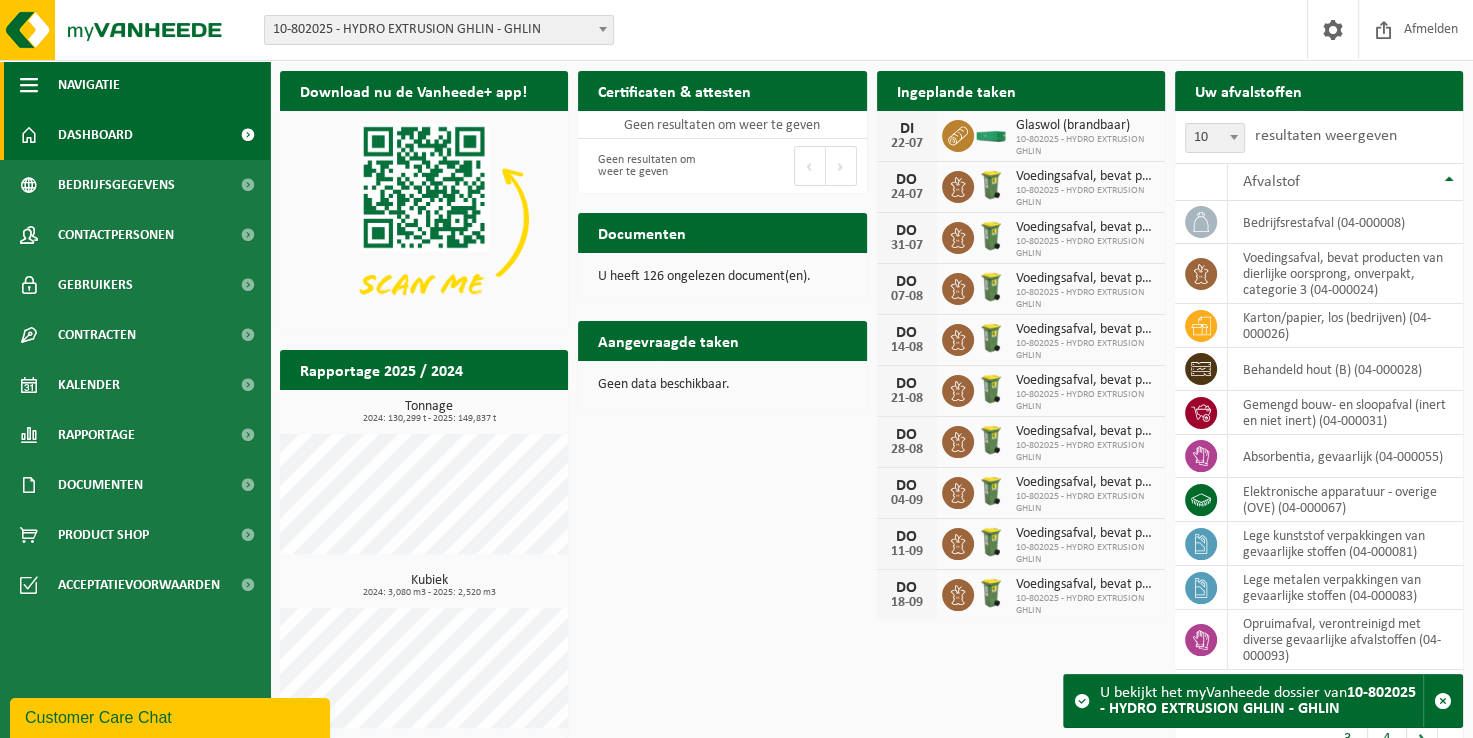 click at bounding box center (29, 85) 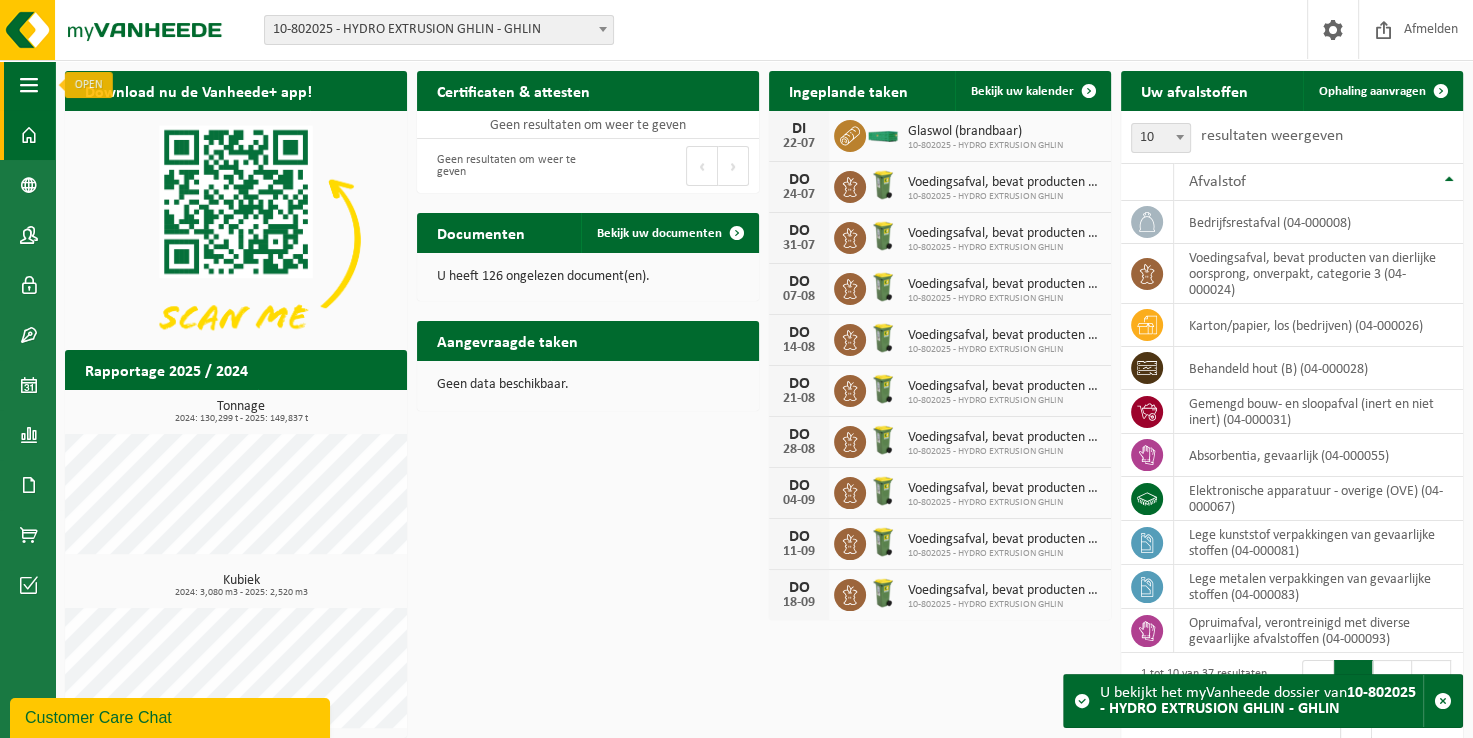 click at bounding box center [29, 85] 